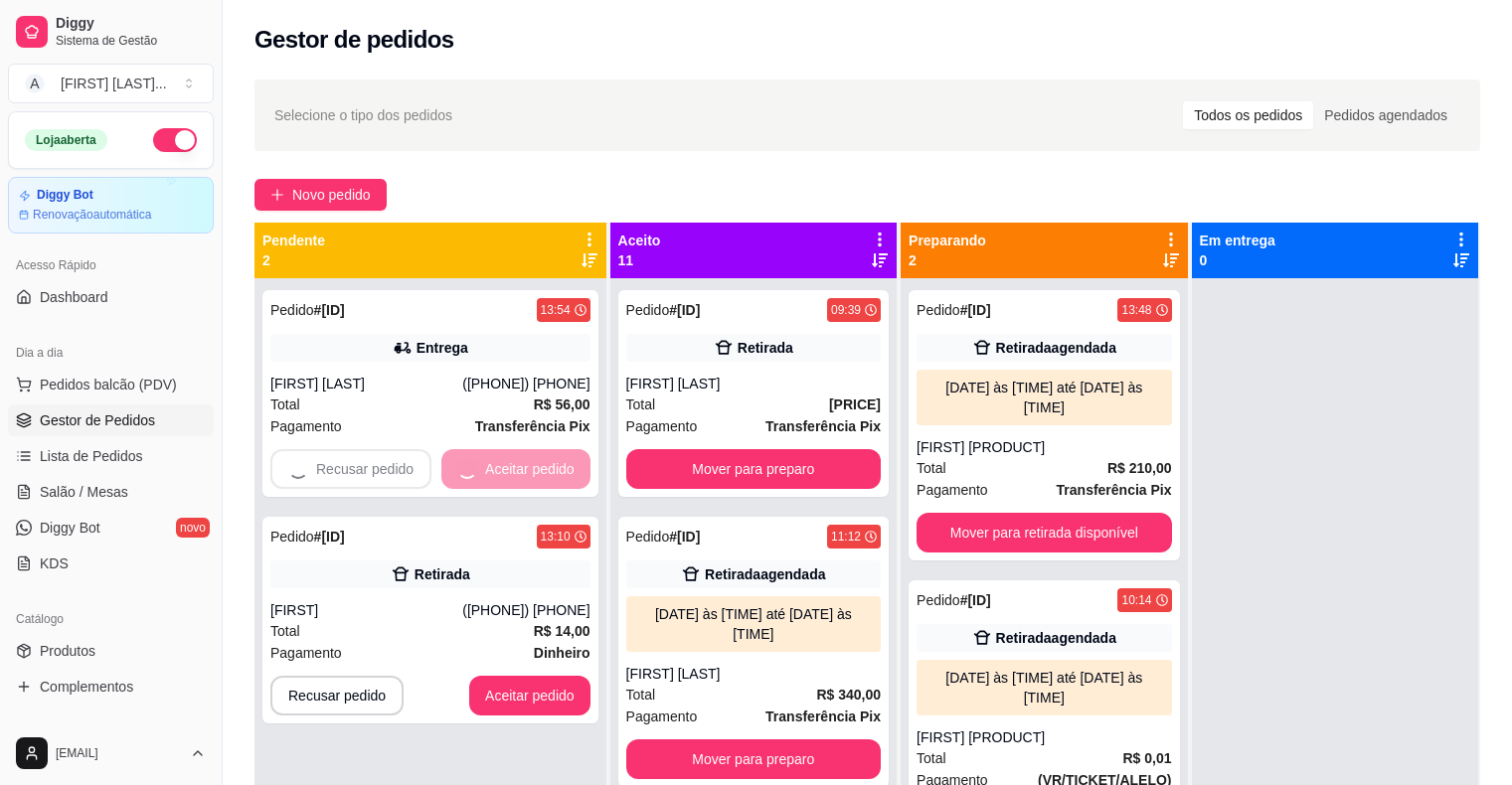 scroll, scrollTop: 0, scrollLeft: 0, axis: both 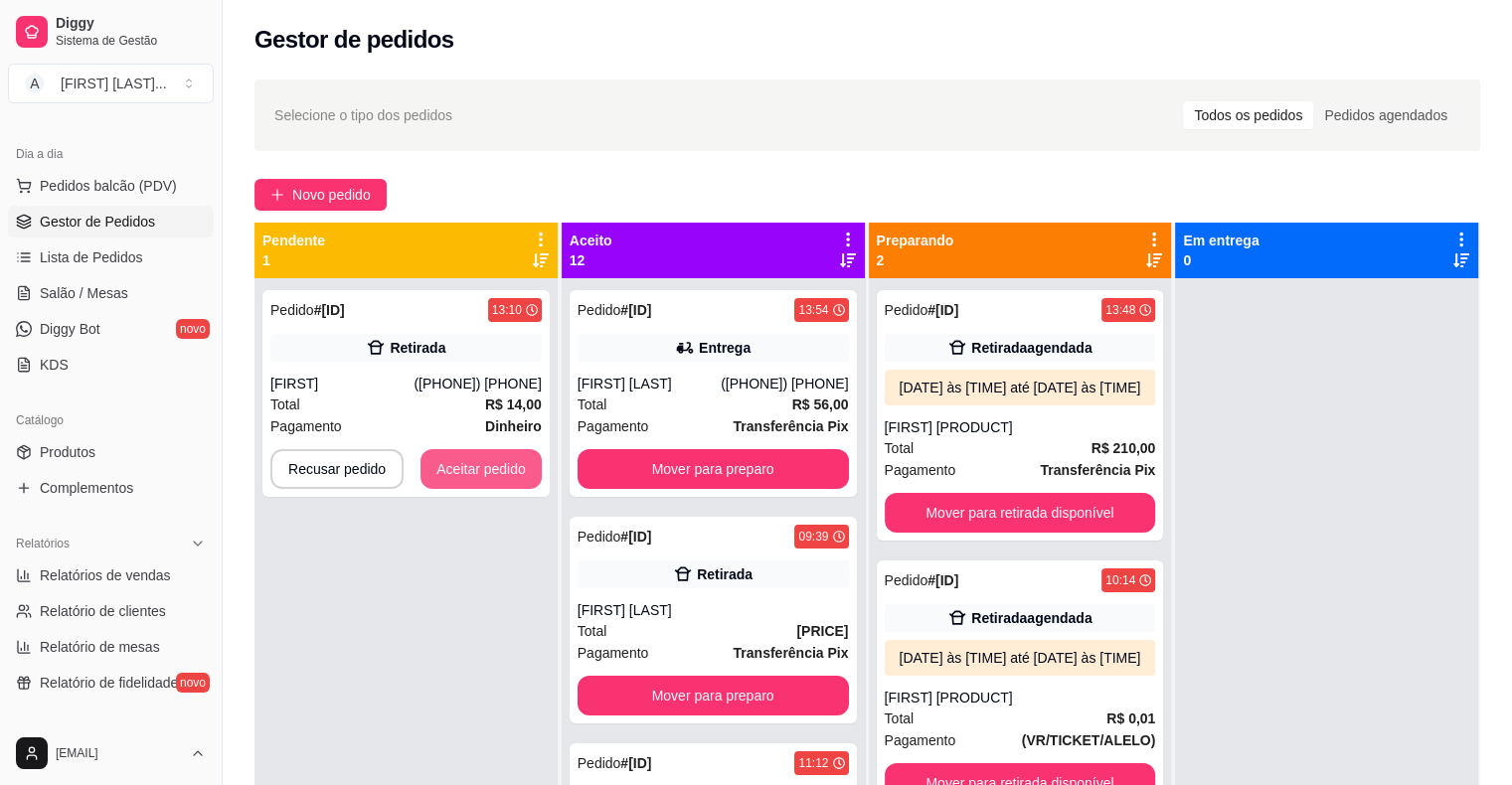 click on "Aceitar pedido" at bounding box center (481, 469) 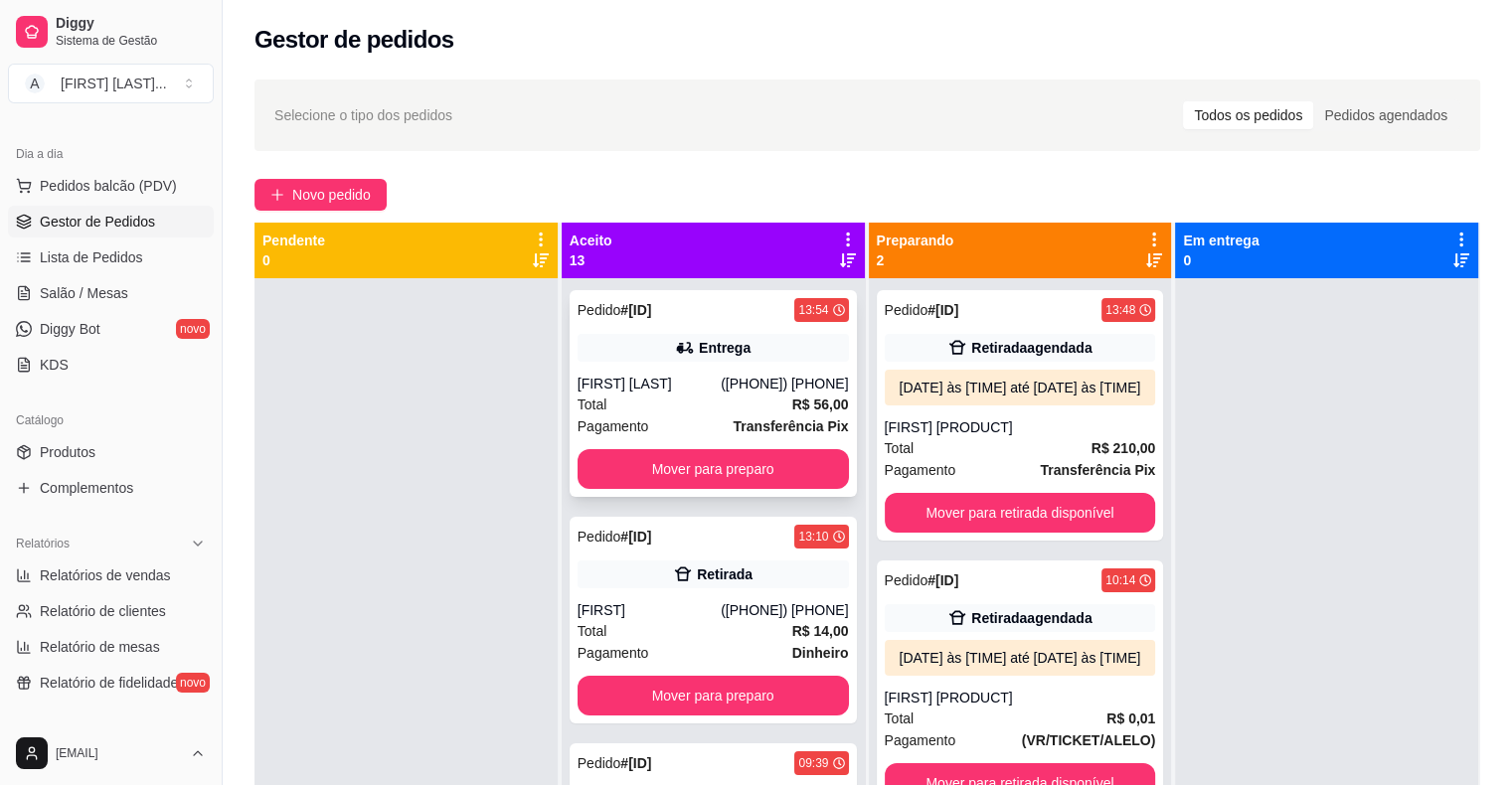 click on "[FIRST] [LAST]" at bounding box center [649, 384] 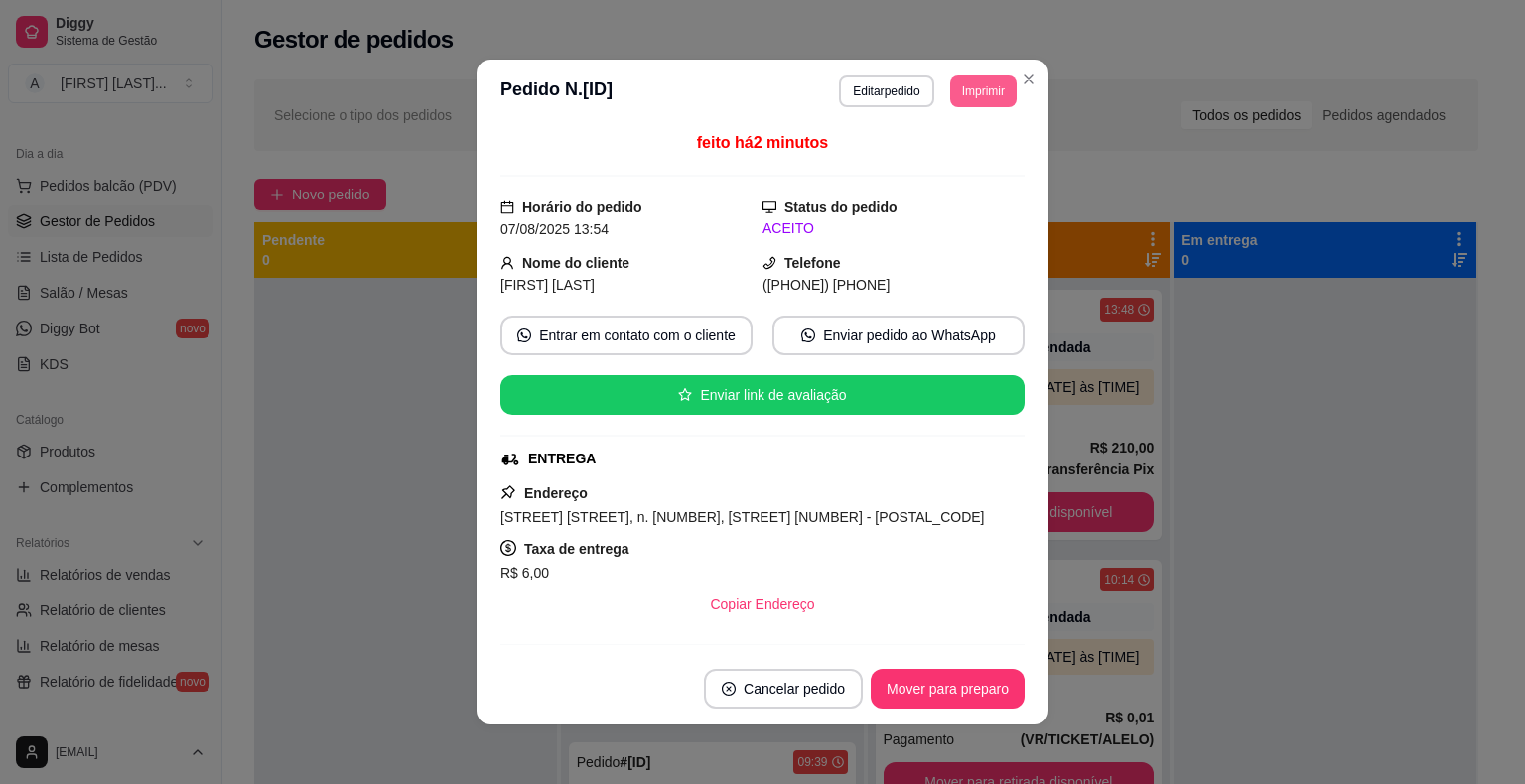click on "Imprimir" at bounding box center (983, 91) 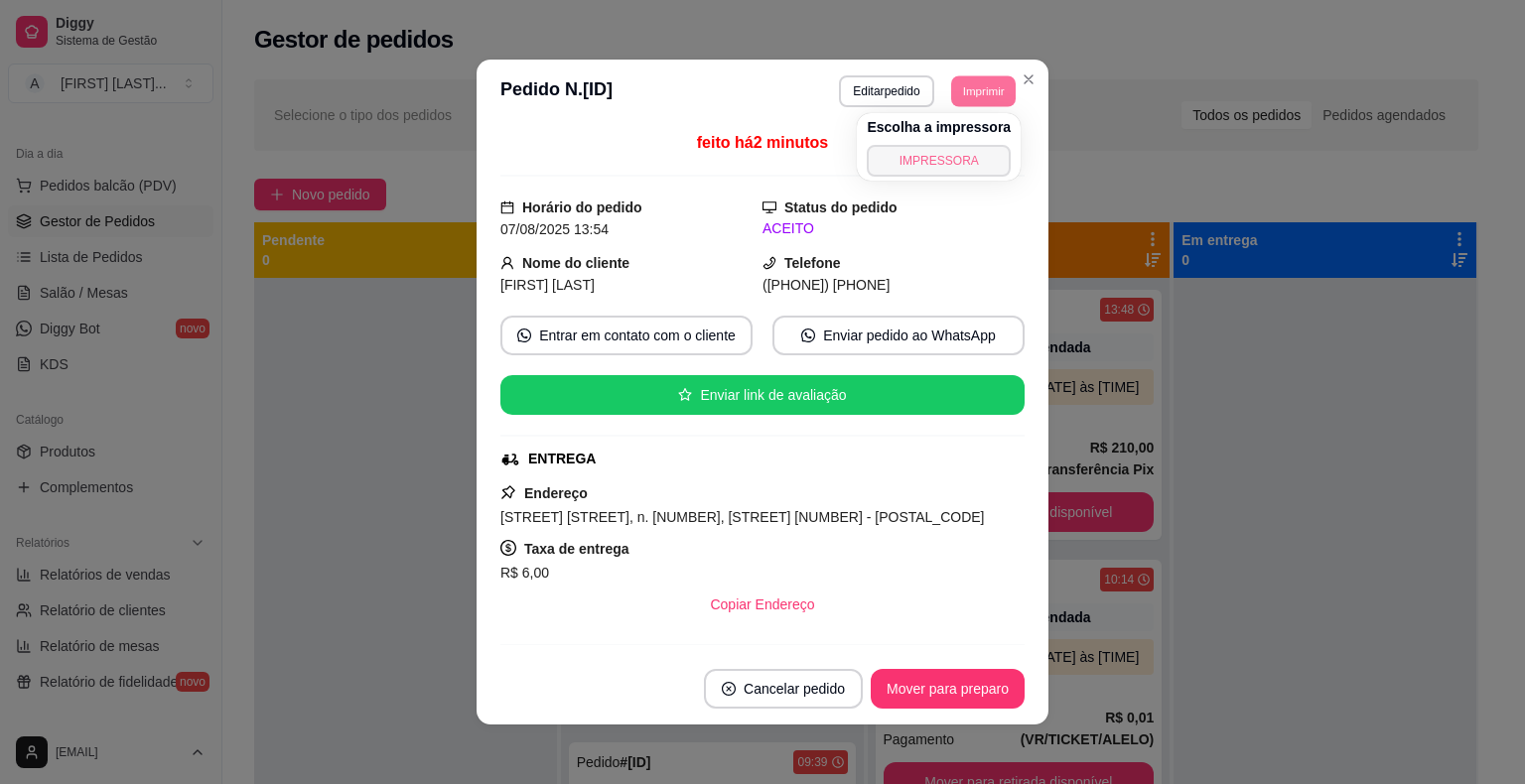 click on "IMPRESSORA" at bounding box center [938, 161] 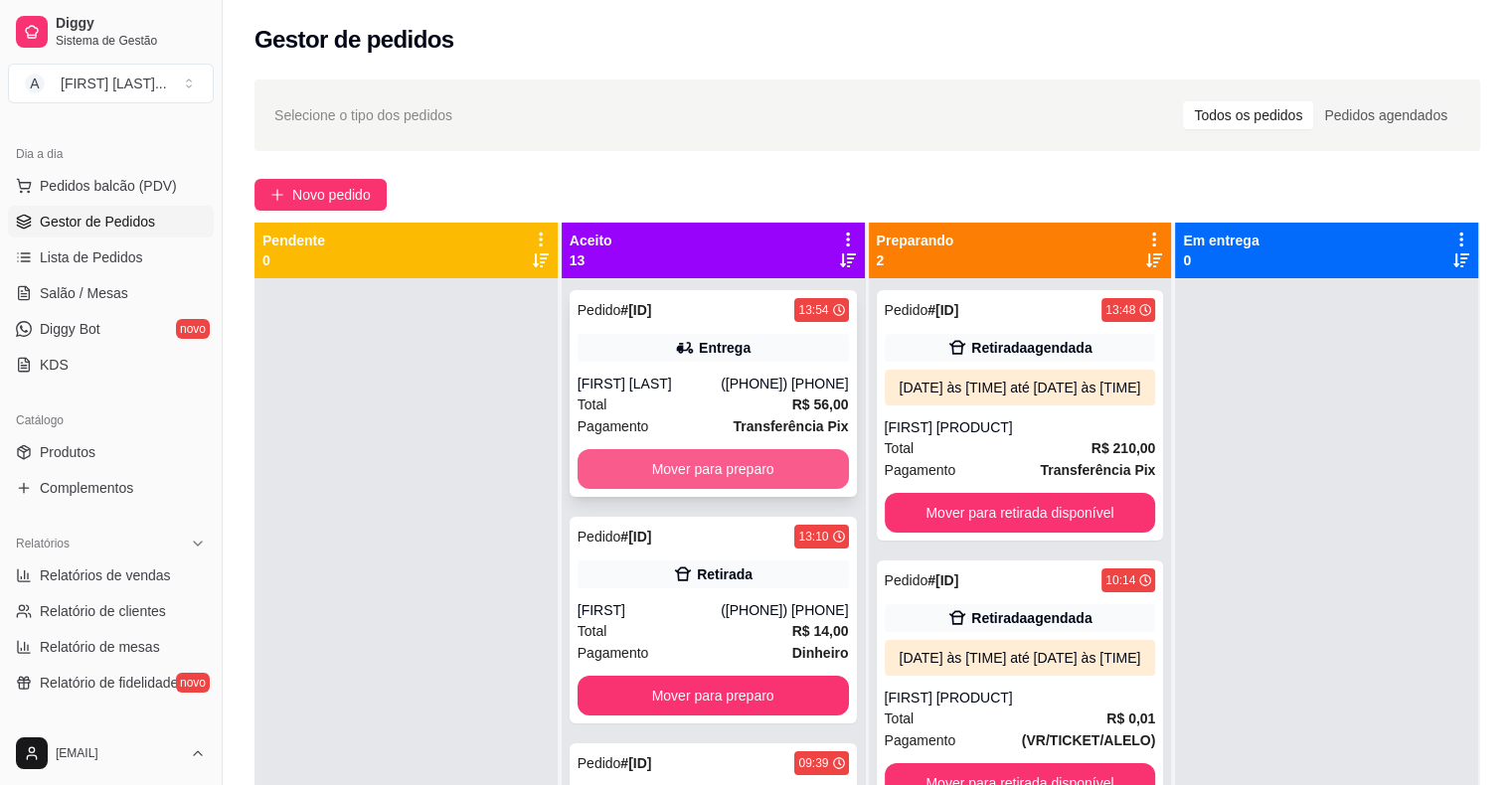 click on "Mover para preparo" at bounding box center (713, 469) 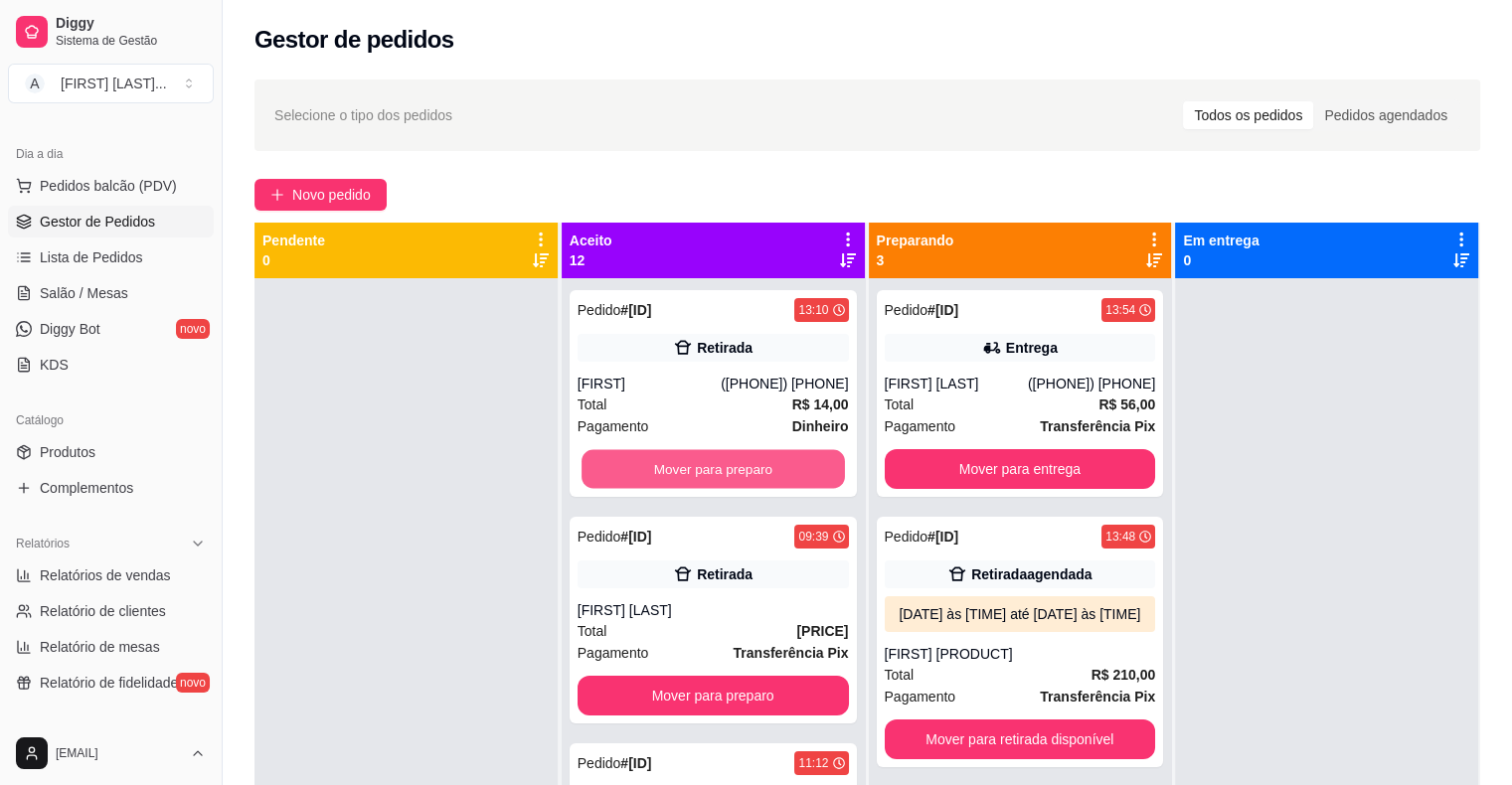click on "Mover para preparo" at bounding box center [713, 469] 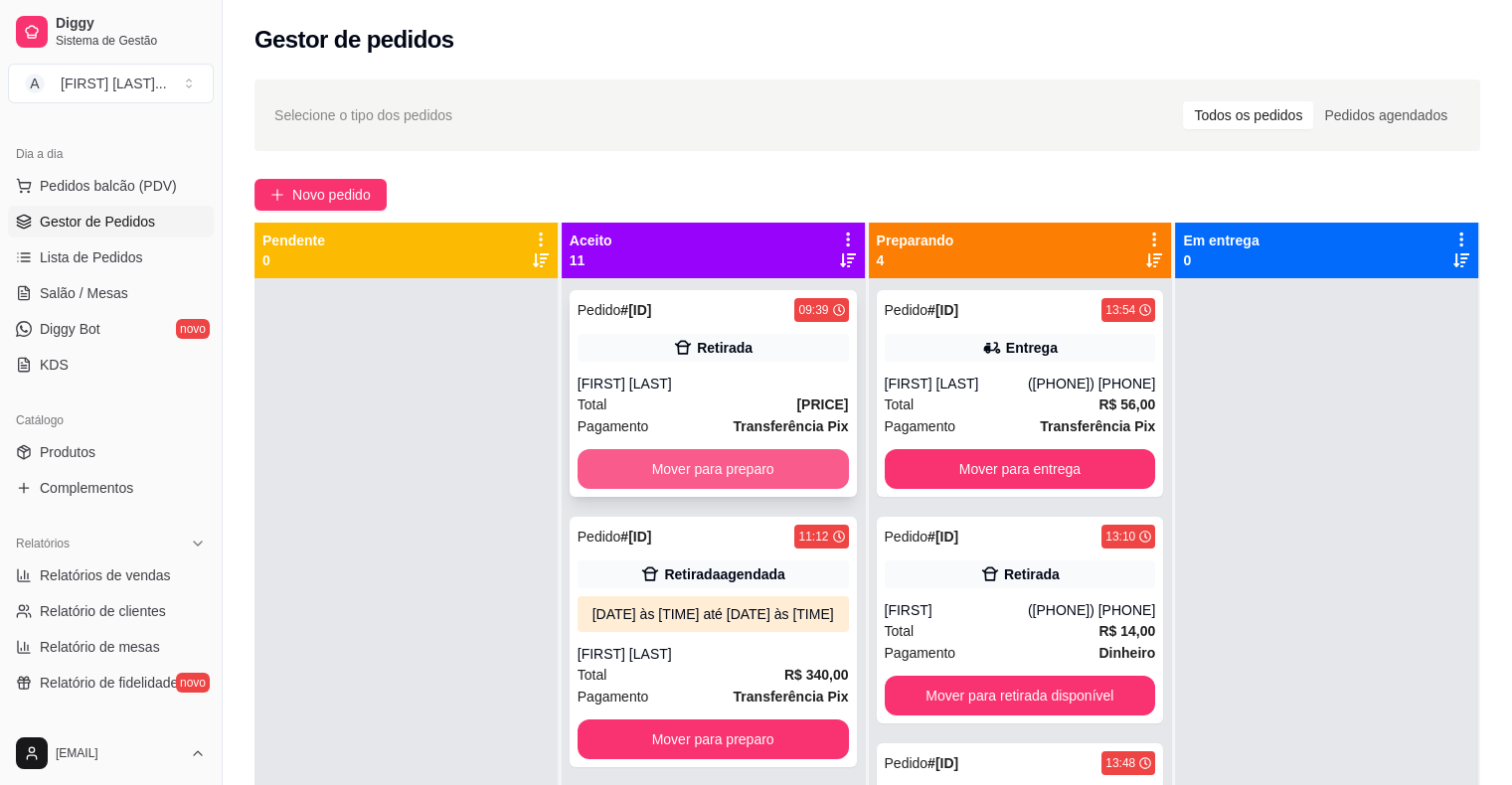 click on "Mover para preparo" at bounding box center [713, 469] 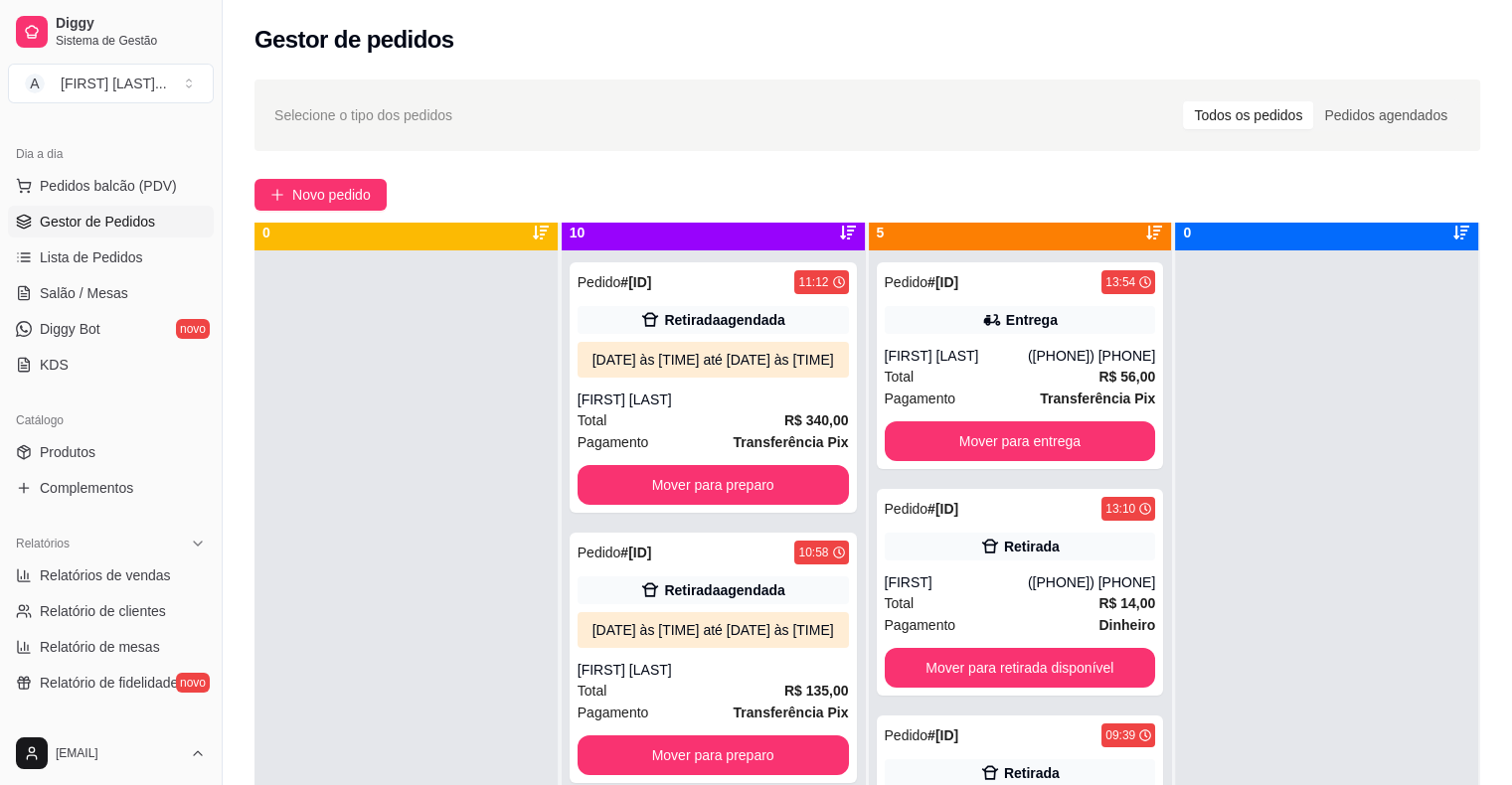 scroll, scrollTop: 56, scrollLeft: 0, axis: vertical 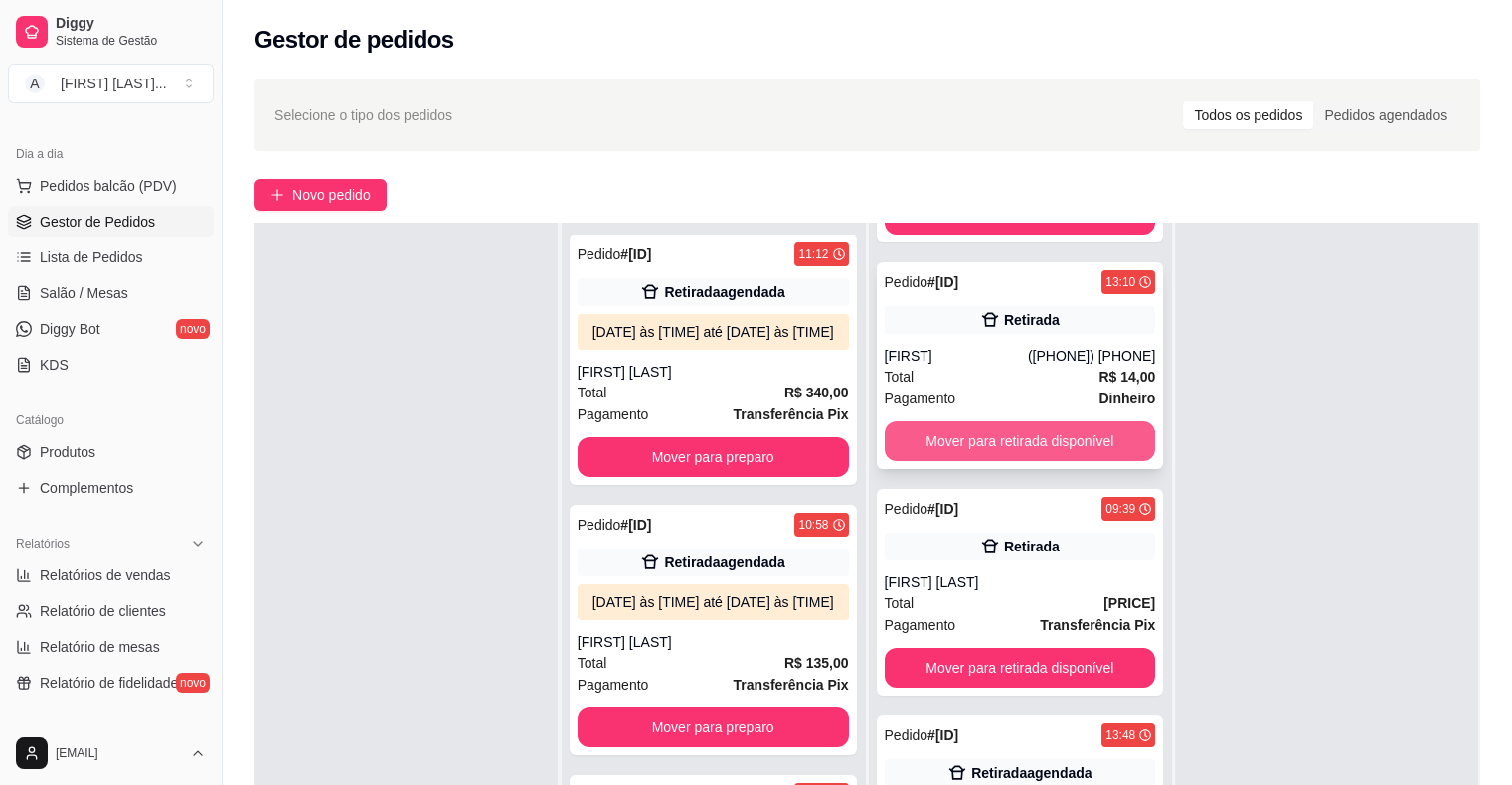 click on "Mover para retirada disponível" at bounding box center (1020, 441) 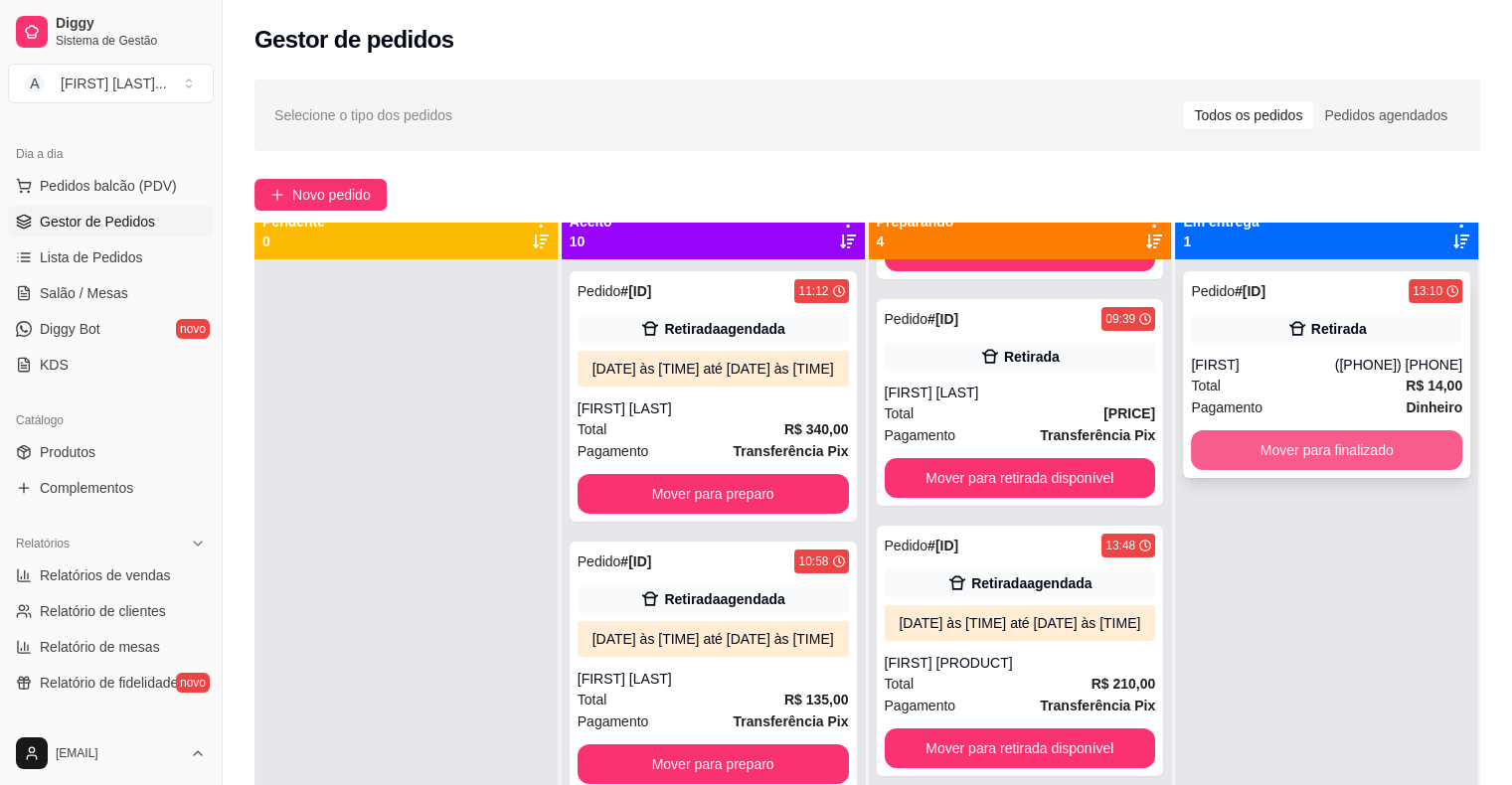 scroll, scrollTop: 0, scrollLeft: 0, axis: both 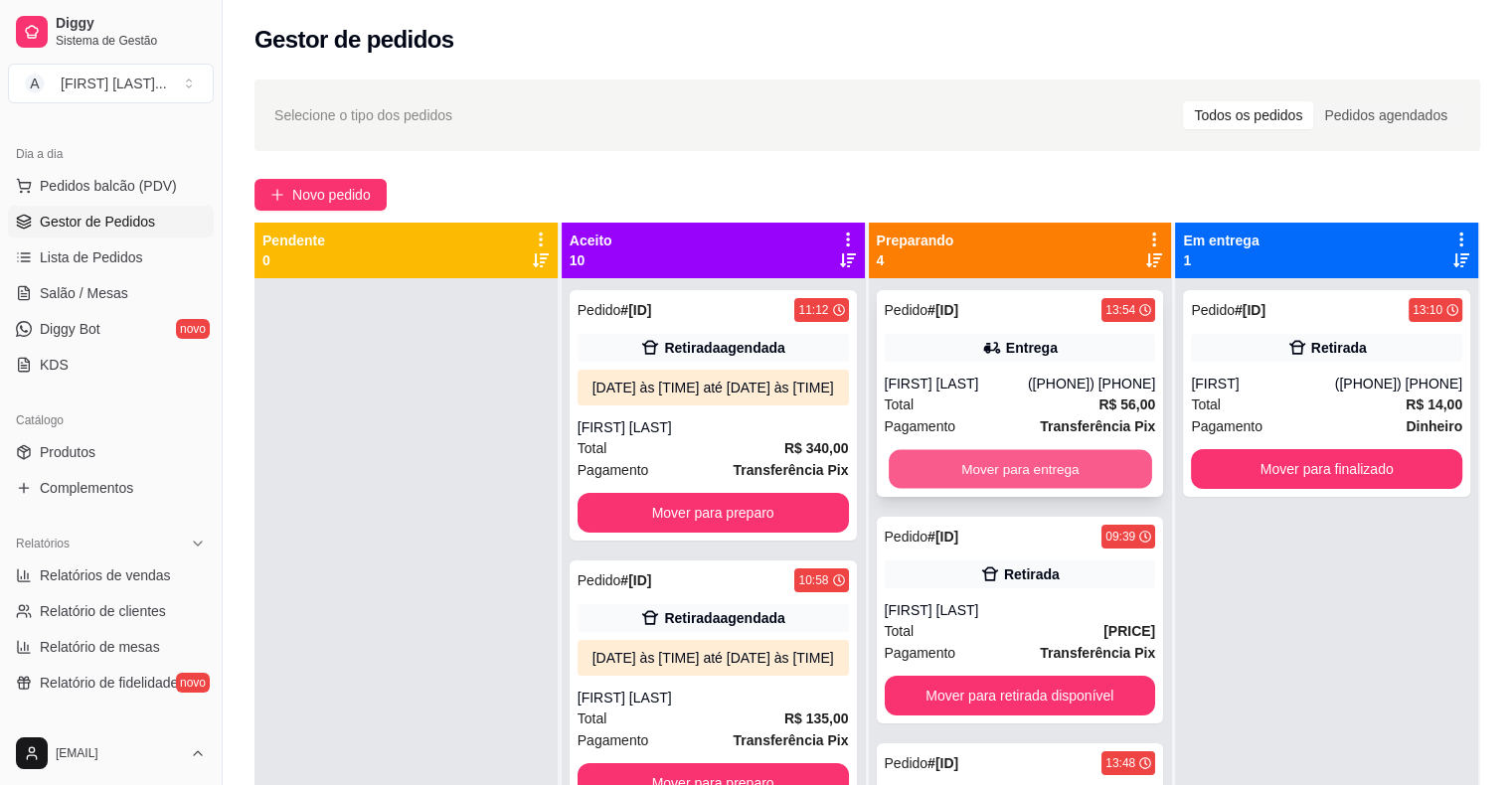 click on "Mover para entrega" at bounding box center (1020, 469) 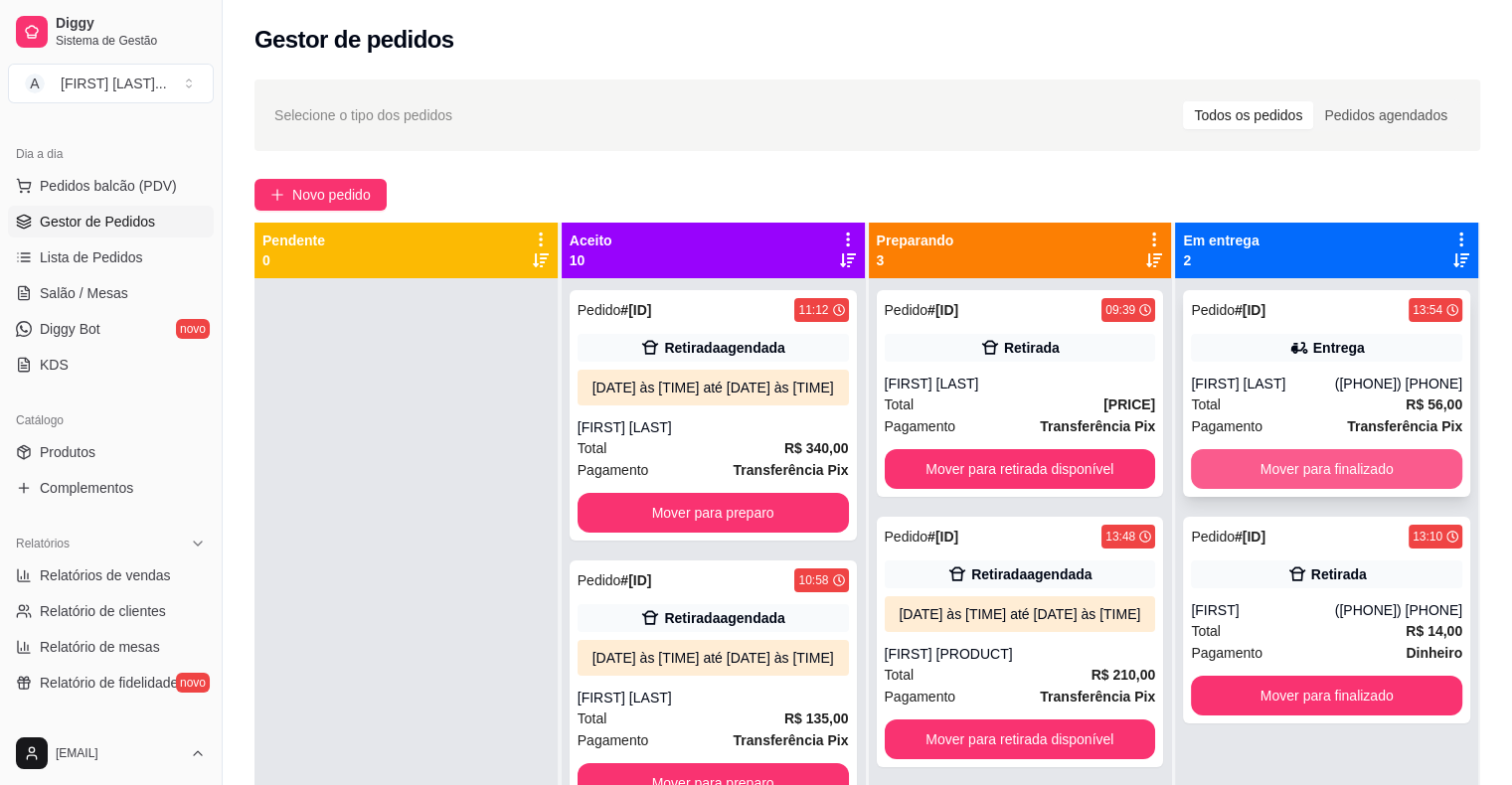 click on "Mover para finalizado" at bounding box center [1326, 469] 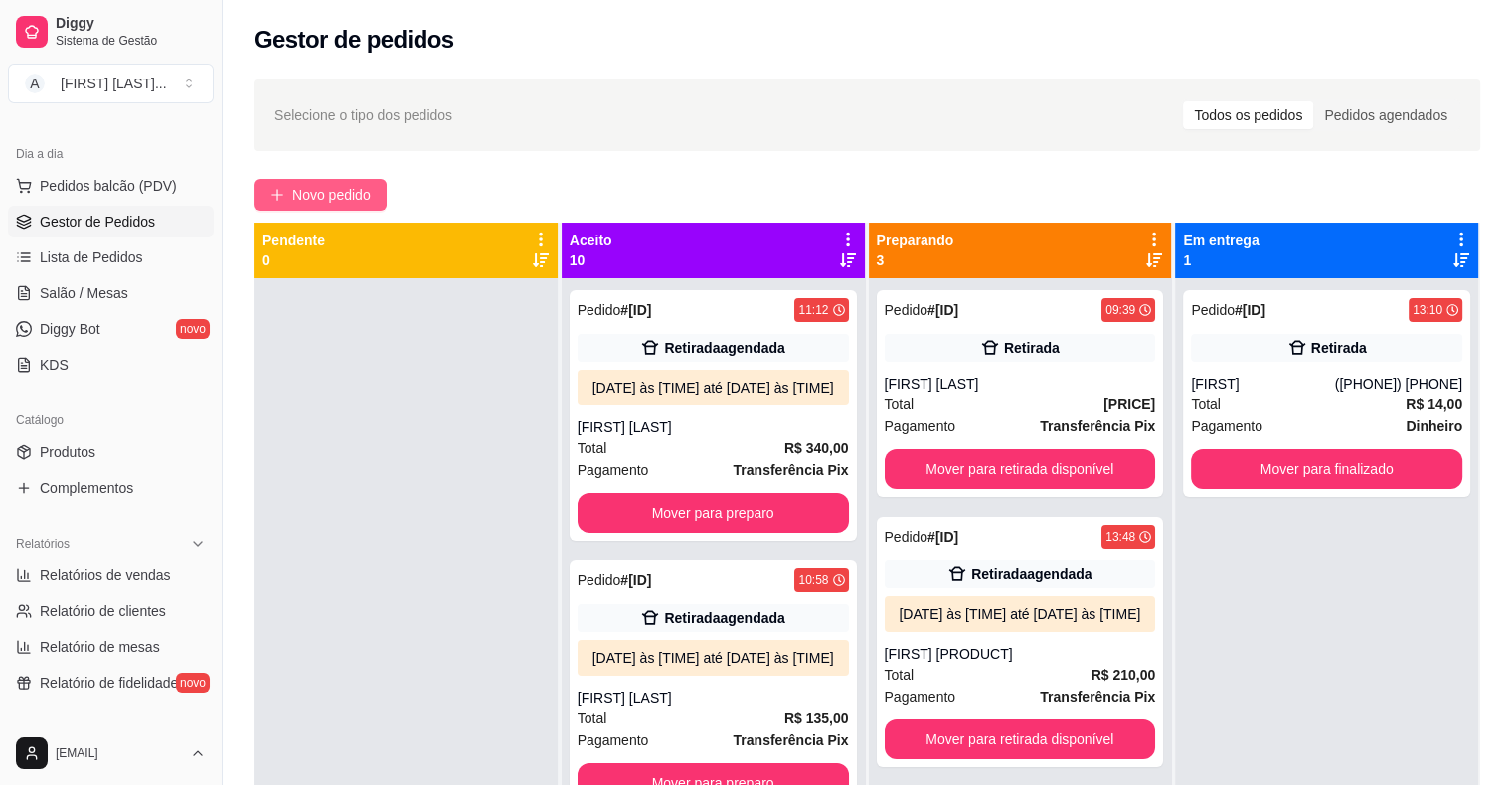 click on "Novo pedido" at bounding box center [331, 195] 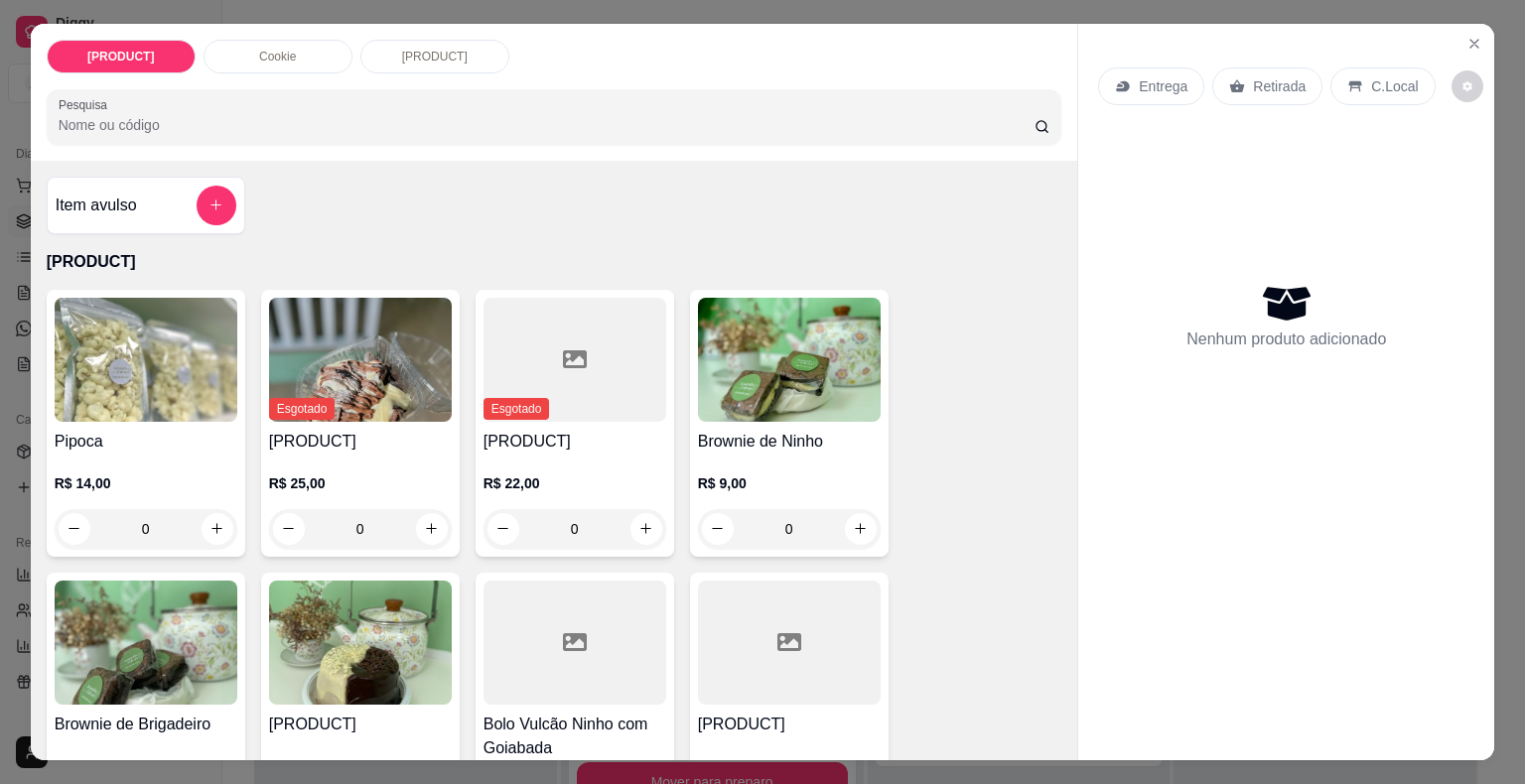 click 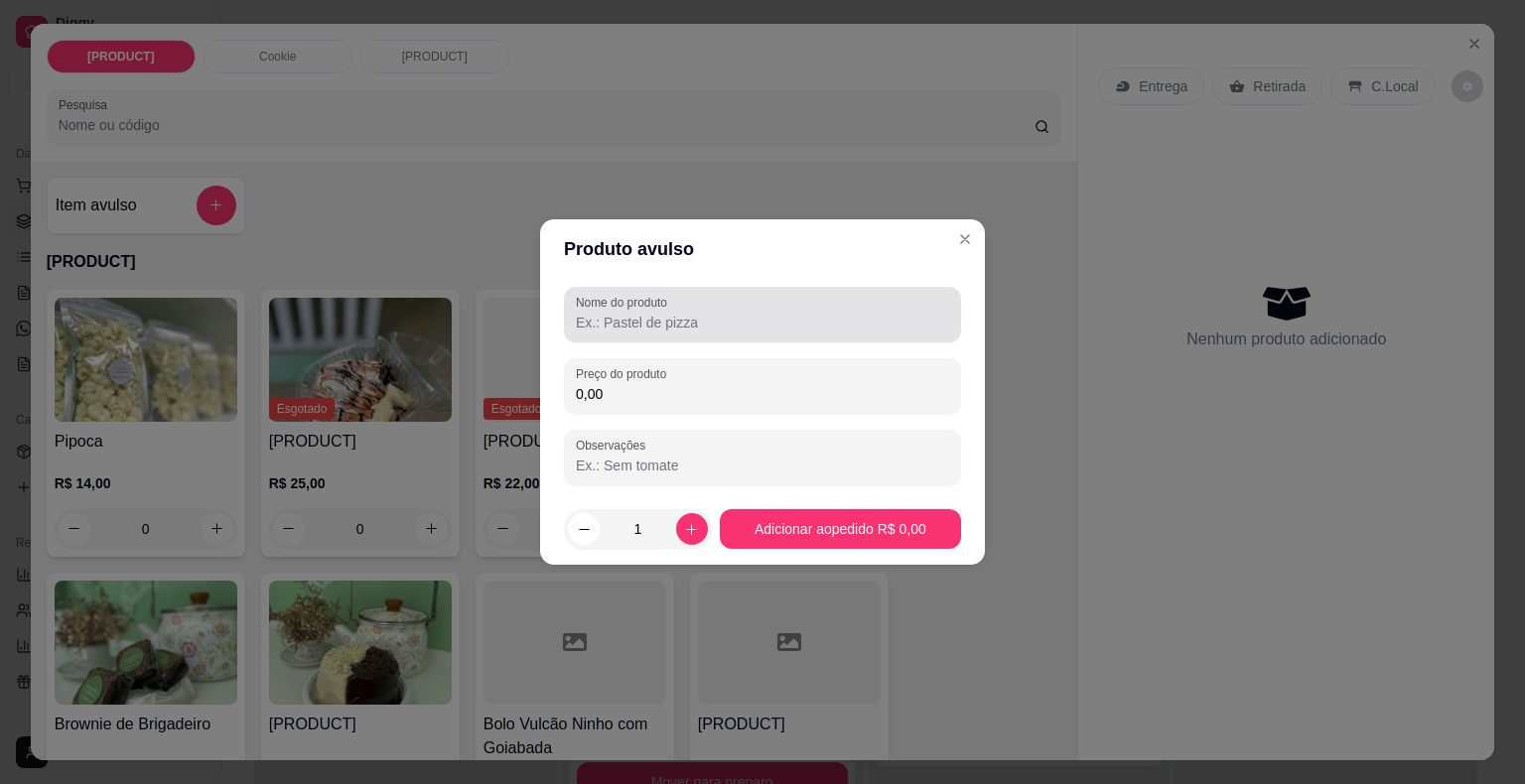 click on "Nome do produto" at bounding box center (762, 323) 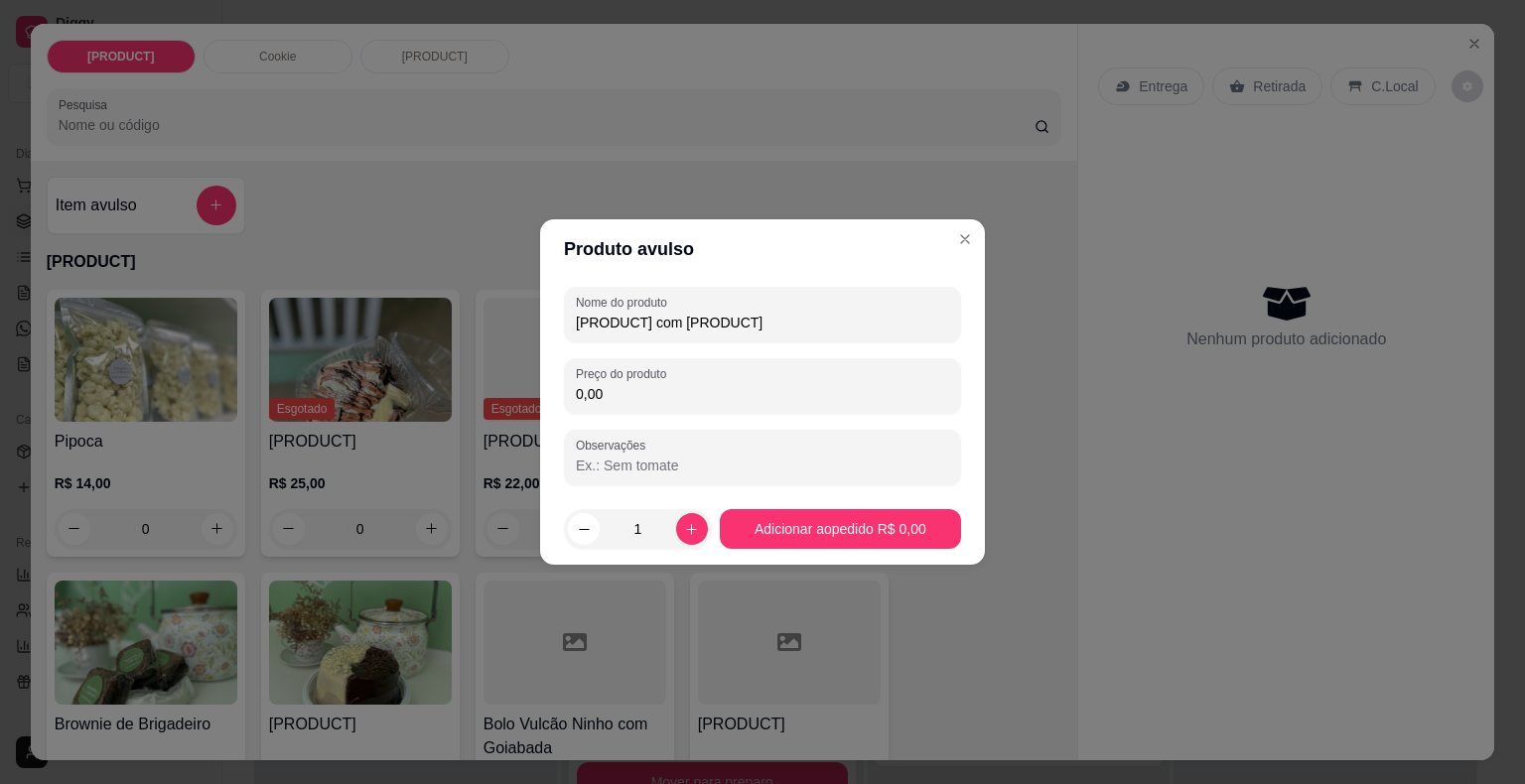type on "[PRODUCT] com [PRODUCT]" 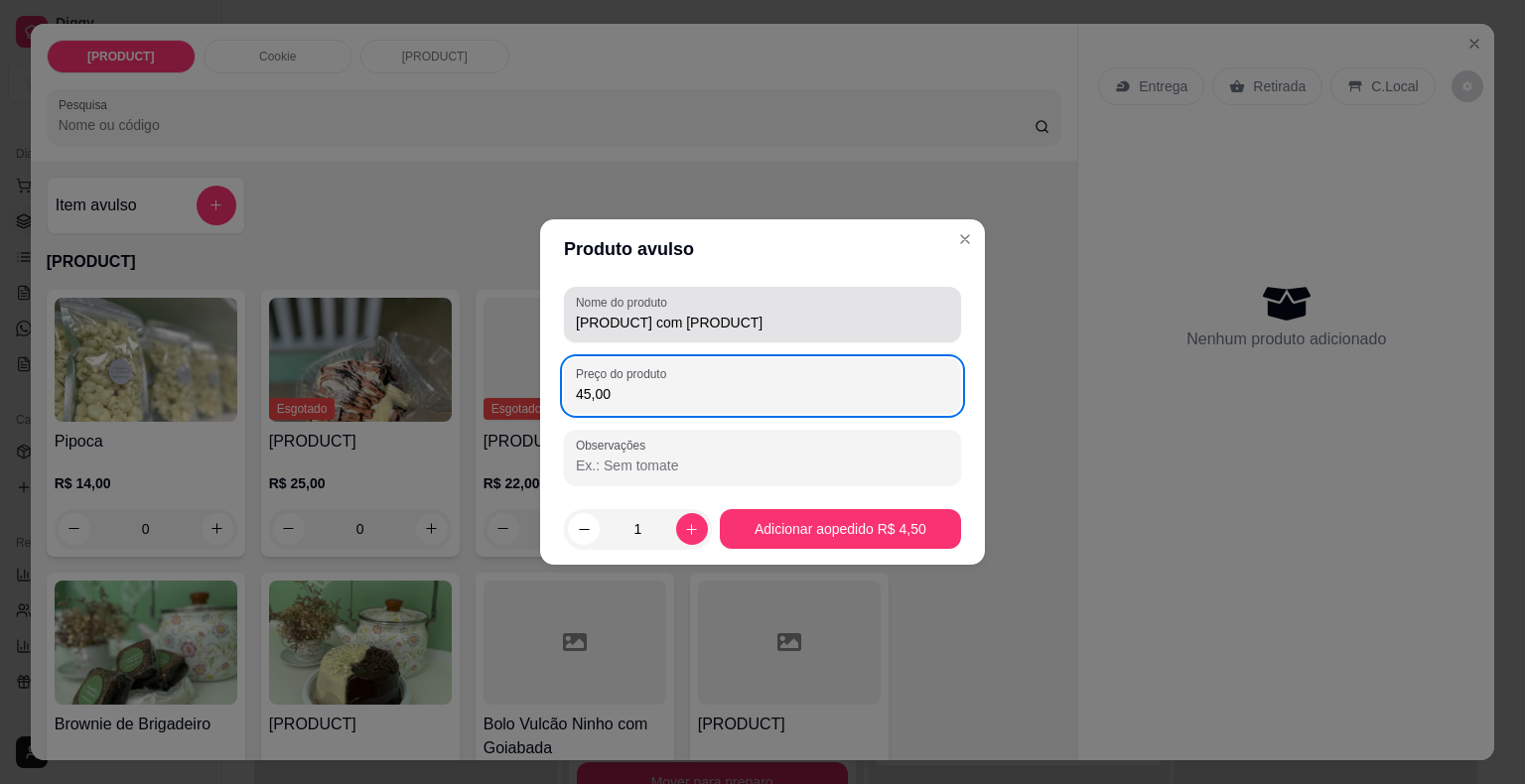 type on "45,00" 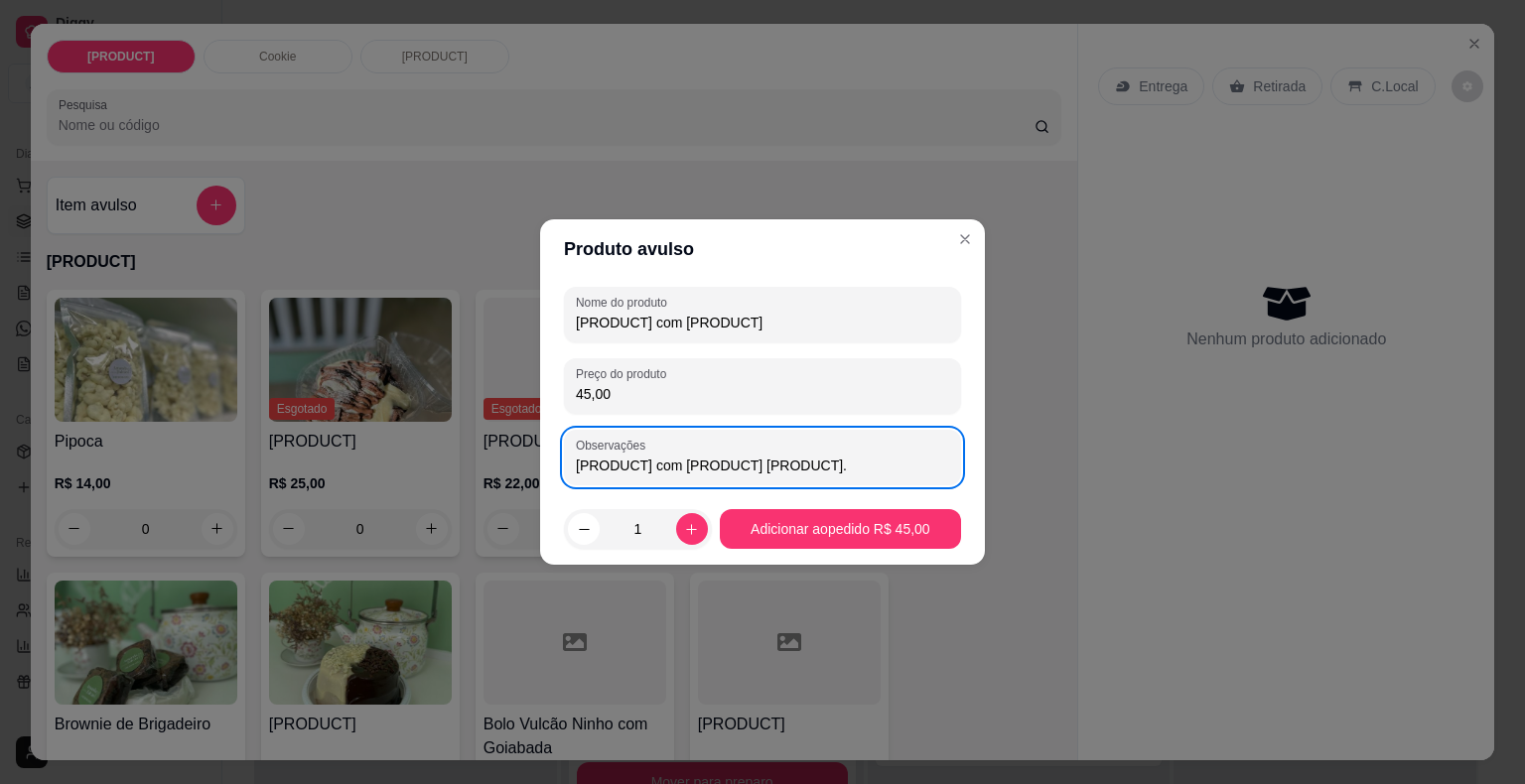 type on "[PRODUCT] com [PRODUCT] [PRODUCT]." 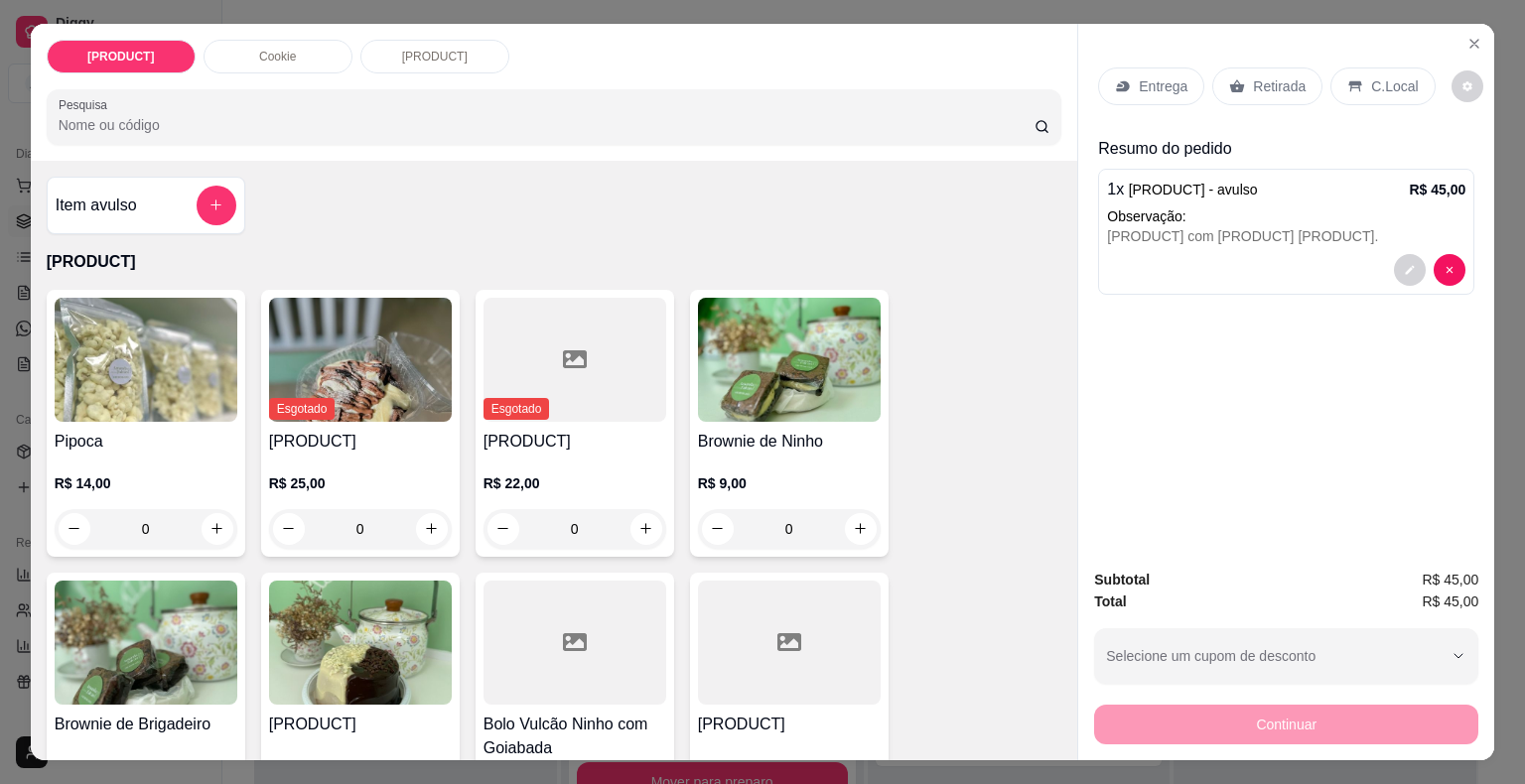 click on "Retirada" at bounding box center [1279, 86] 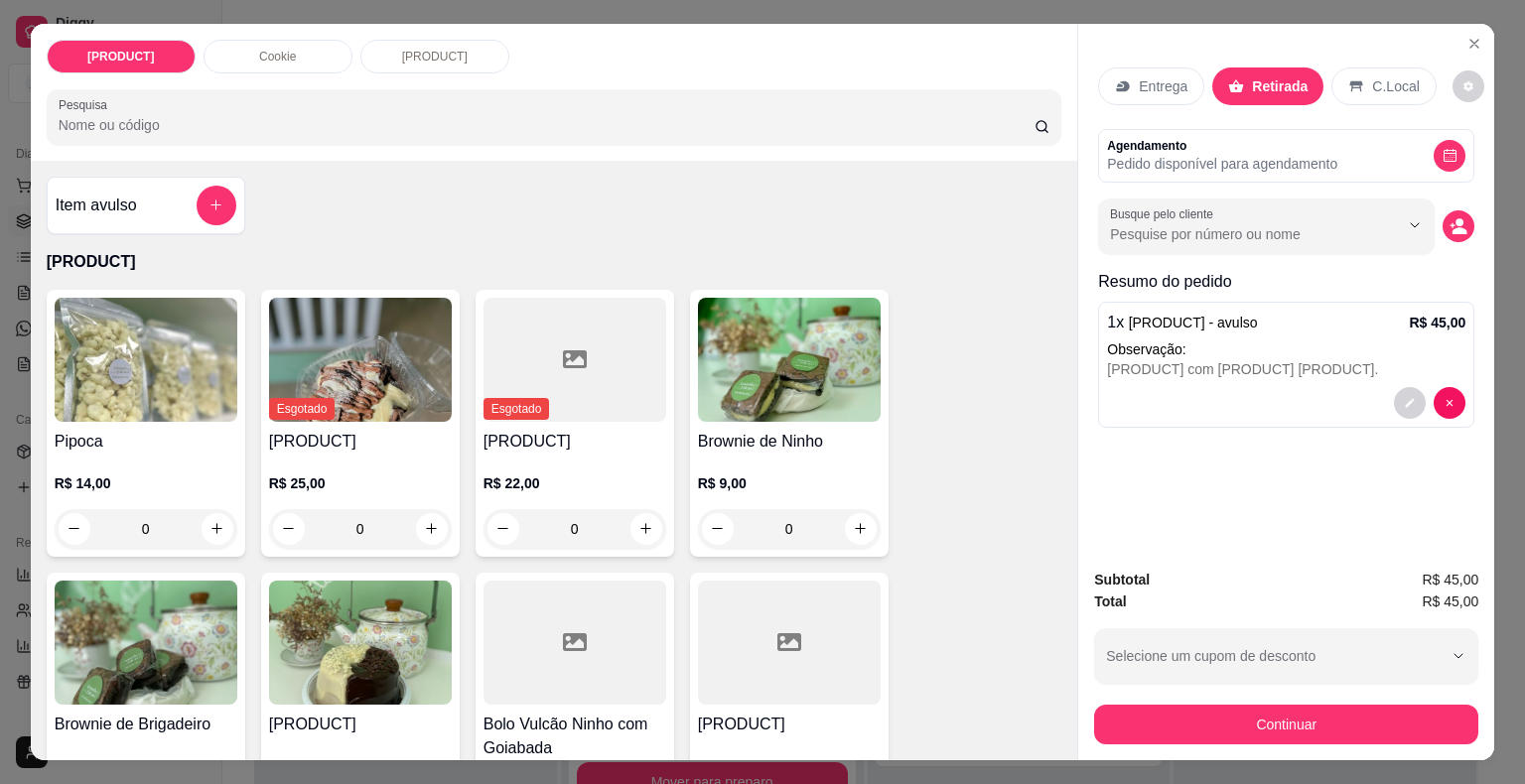 click on "Busque pelo cliente" at bounding box center [1266, 226] 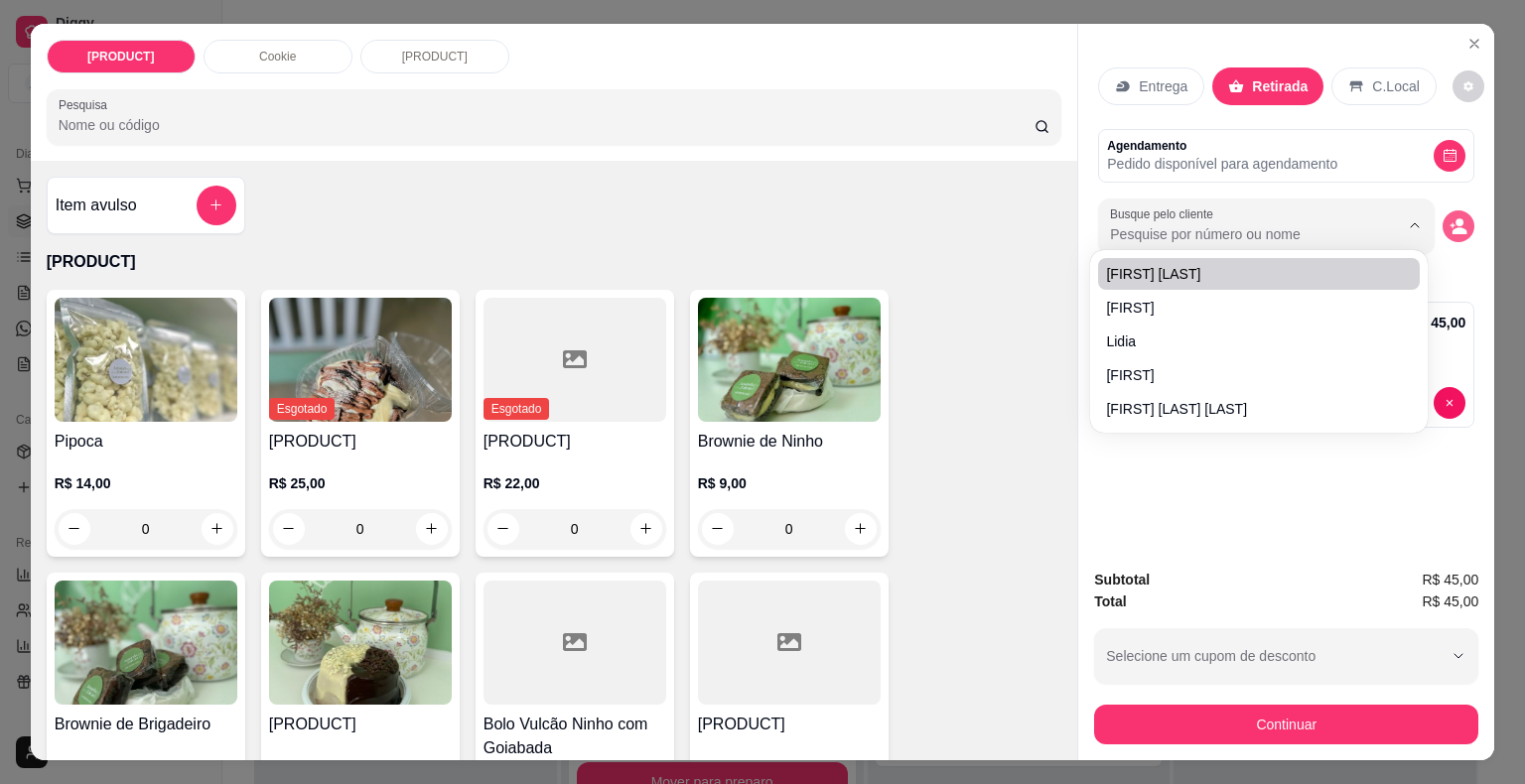 click at bounding box center (1458, 226) 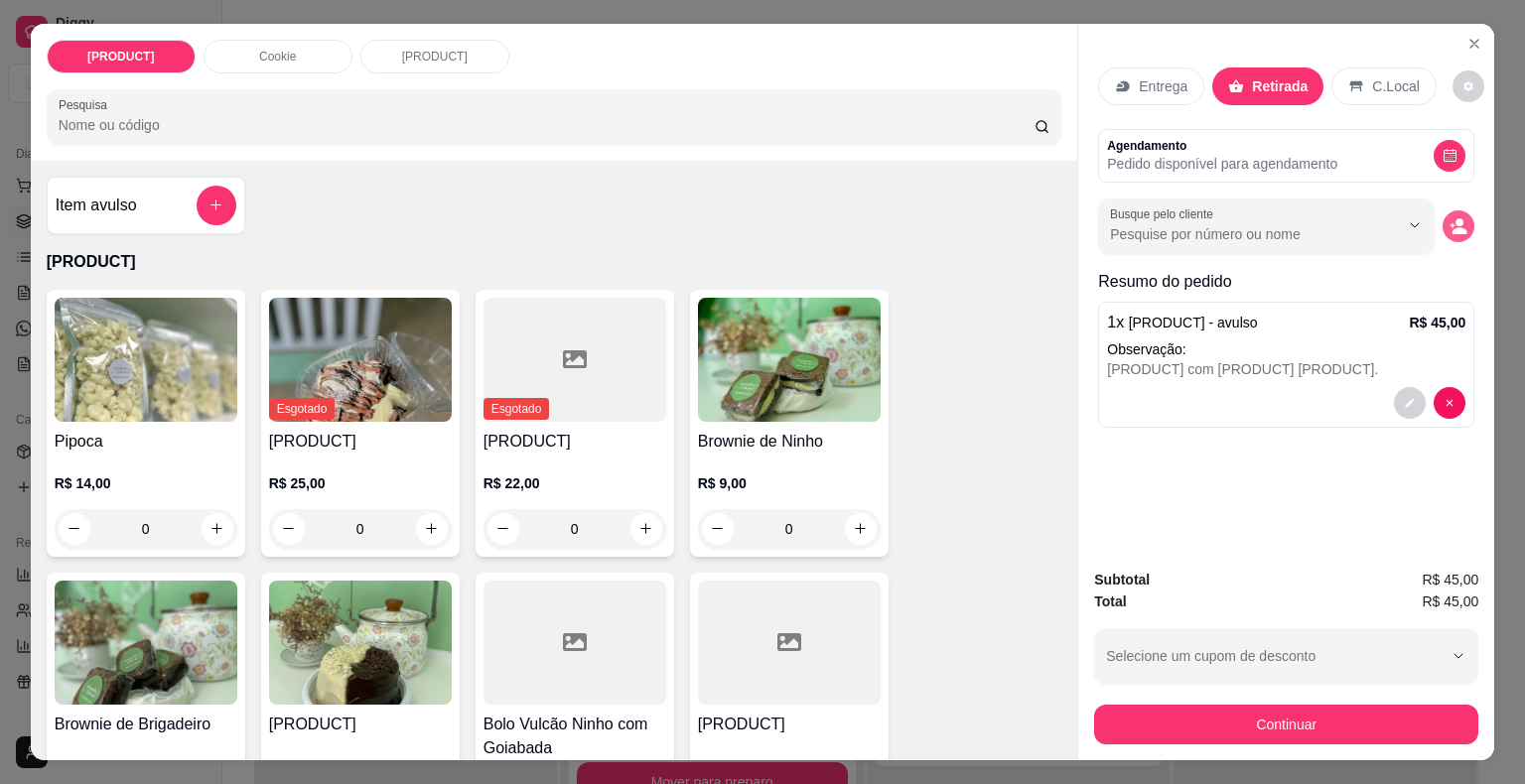 click 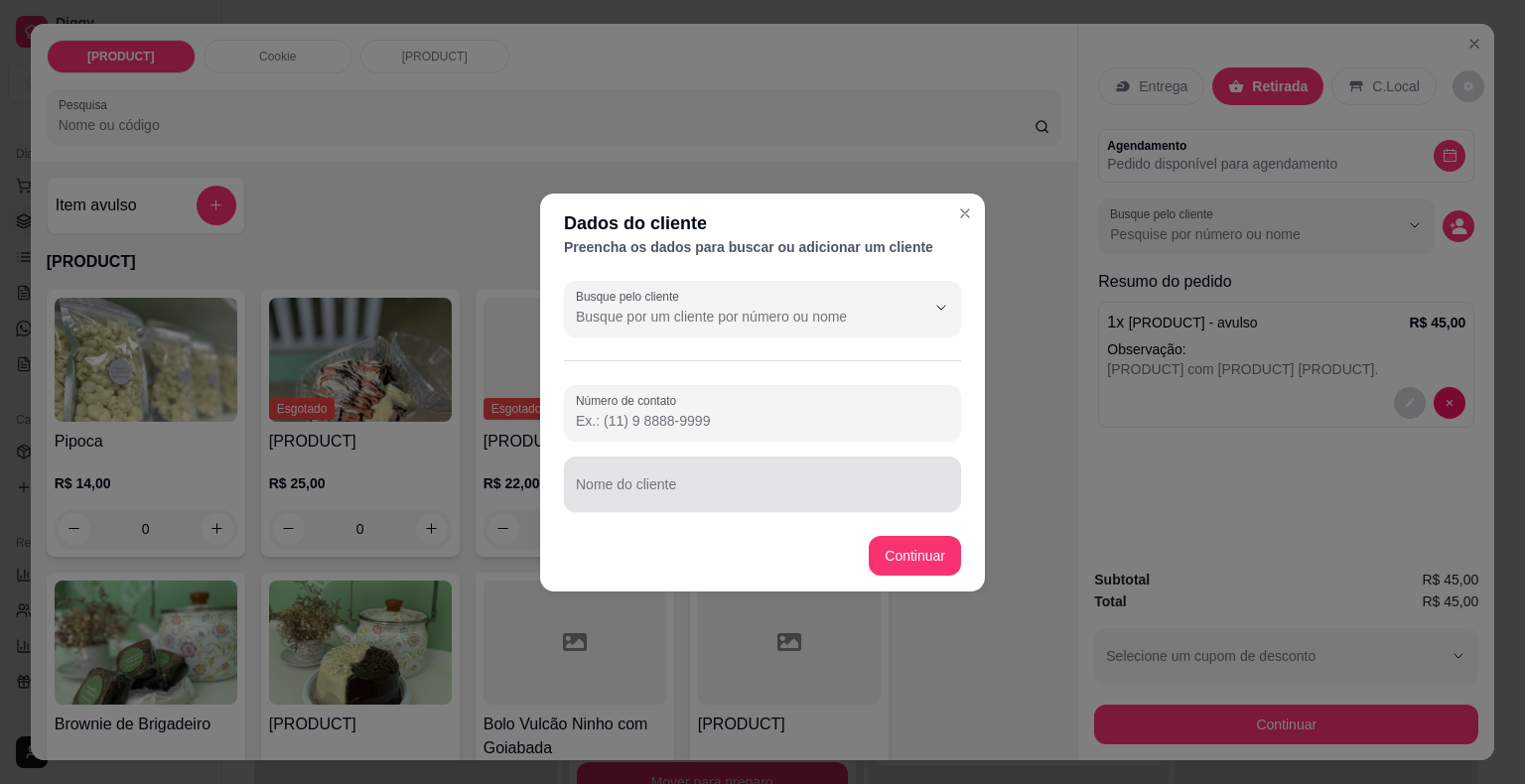 click on "Nome do cliente" at bounding box center (762, 492) 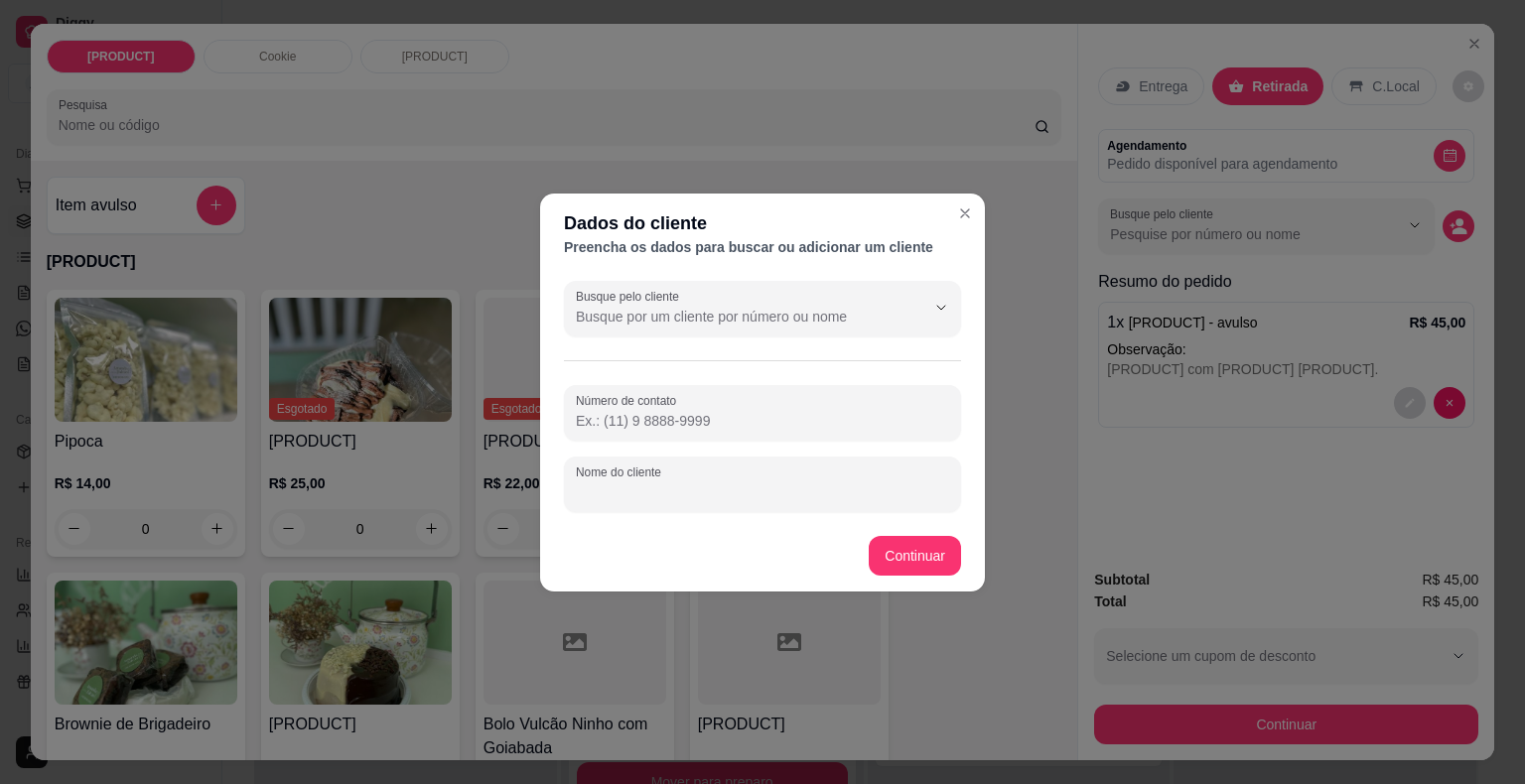 paste on "[FIRST]" 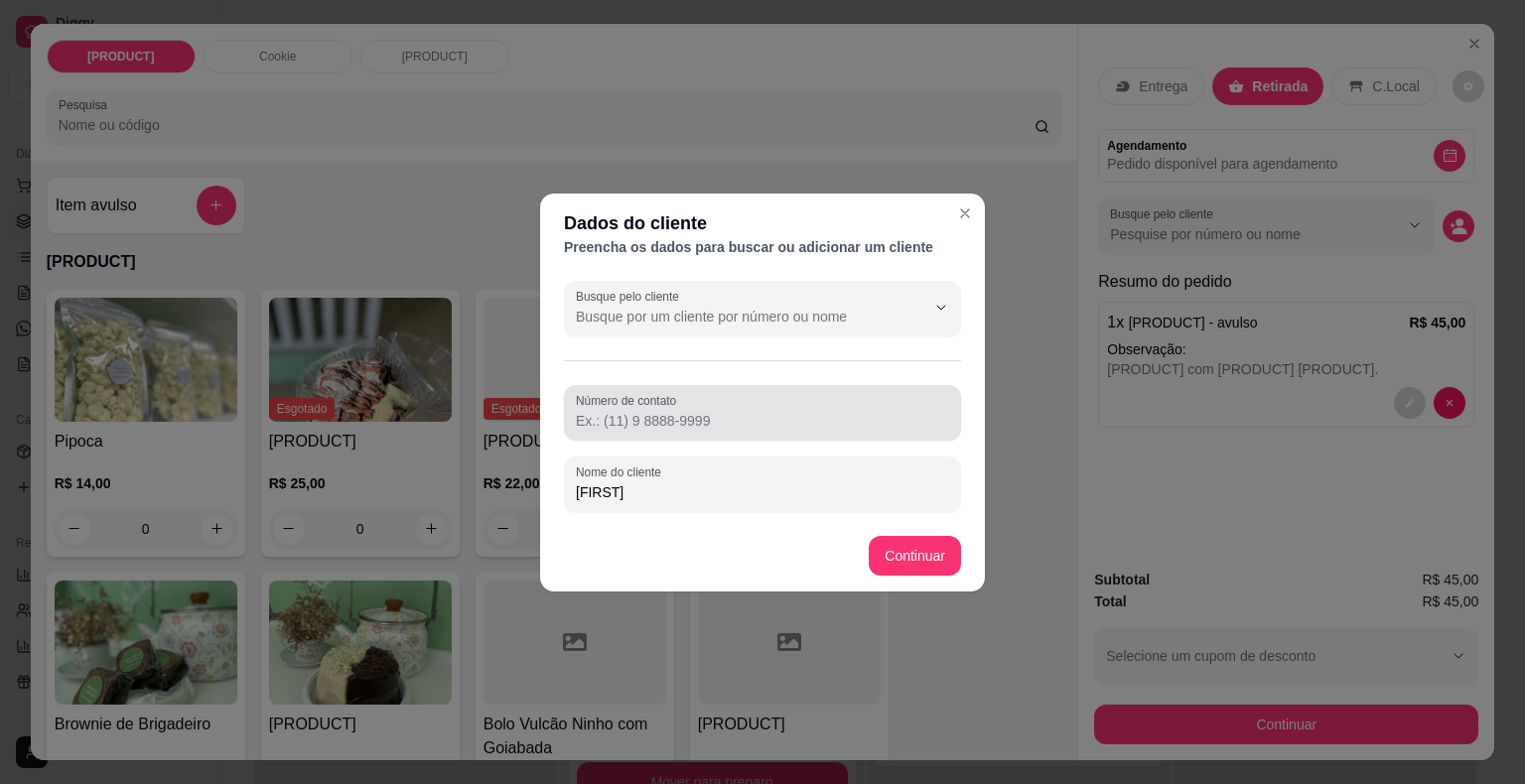type on "[FIRST]" 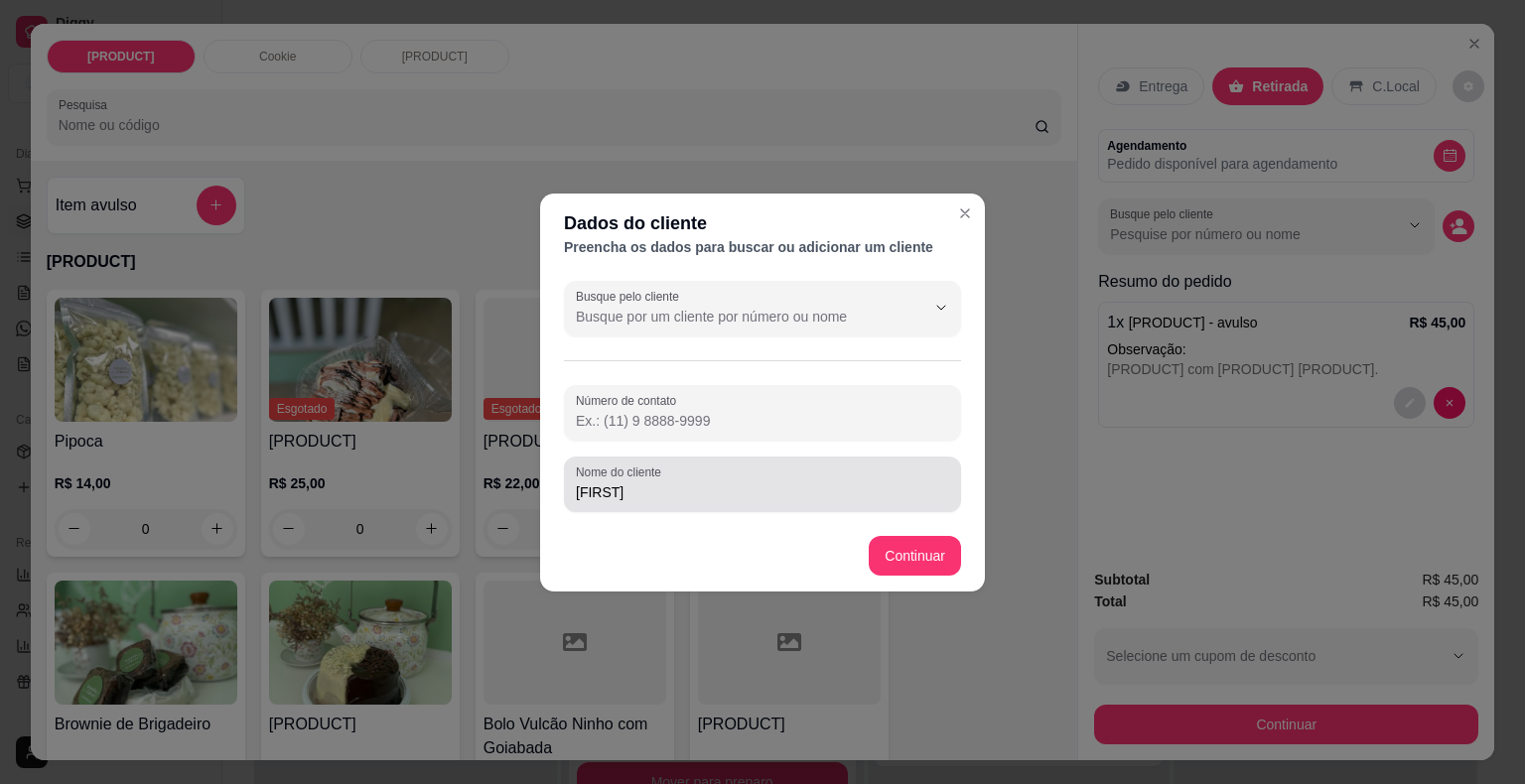 paste on "[PHONE]" 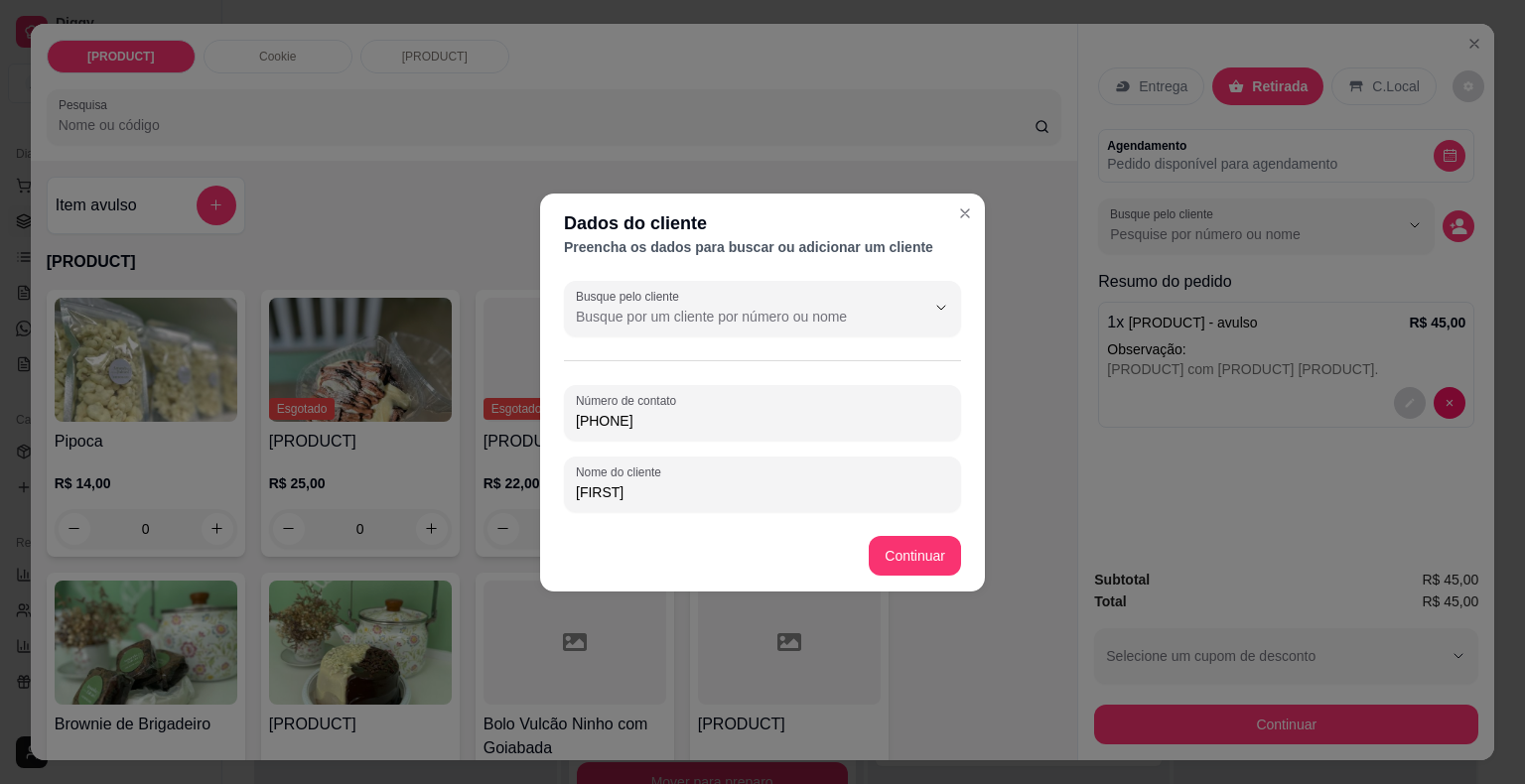 drag, startPoint x: 604, startPoint y: 426, endPoint x: 568, endPoint y: 421, distance: 36.345564 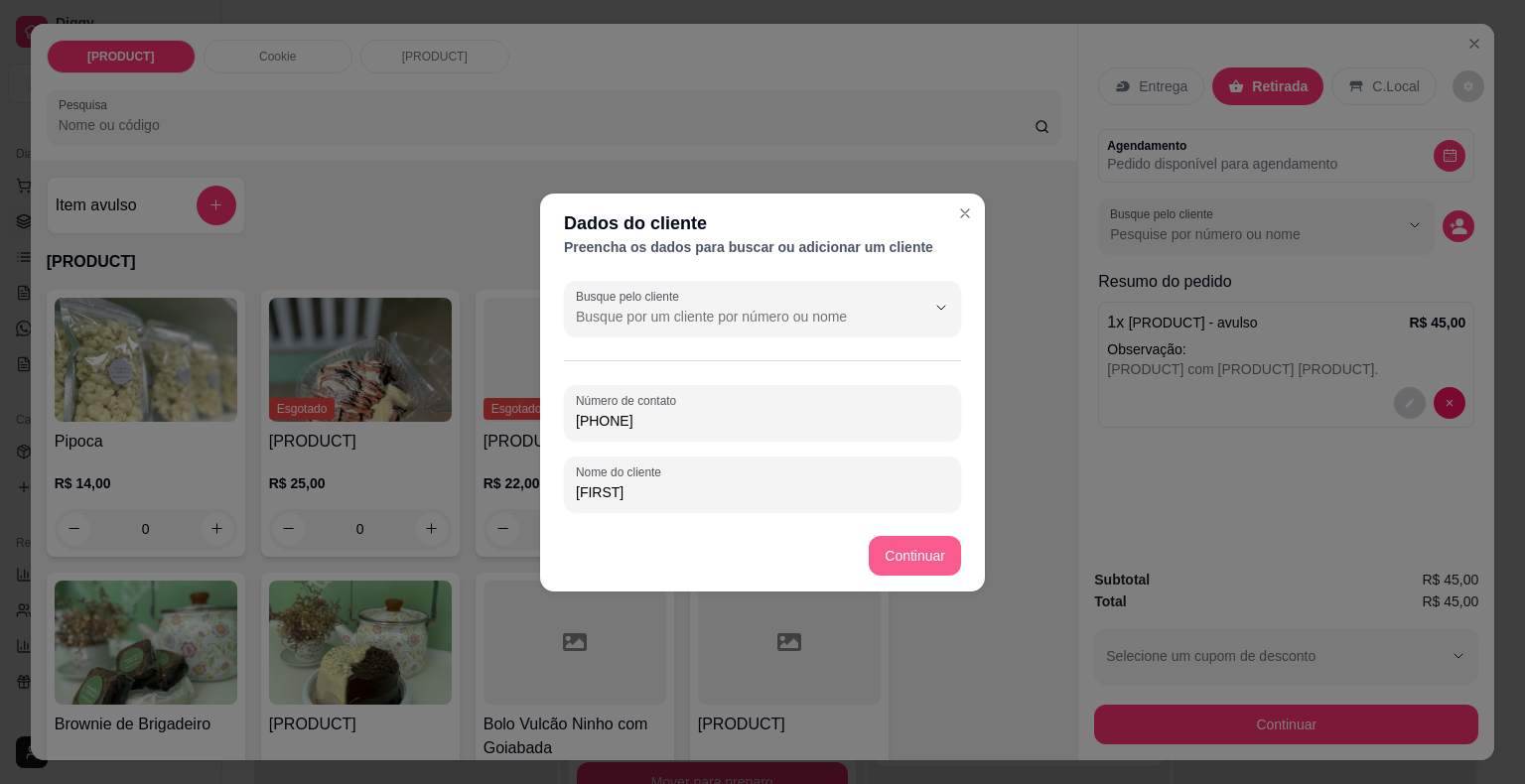 type on "[PHONE]" 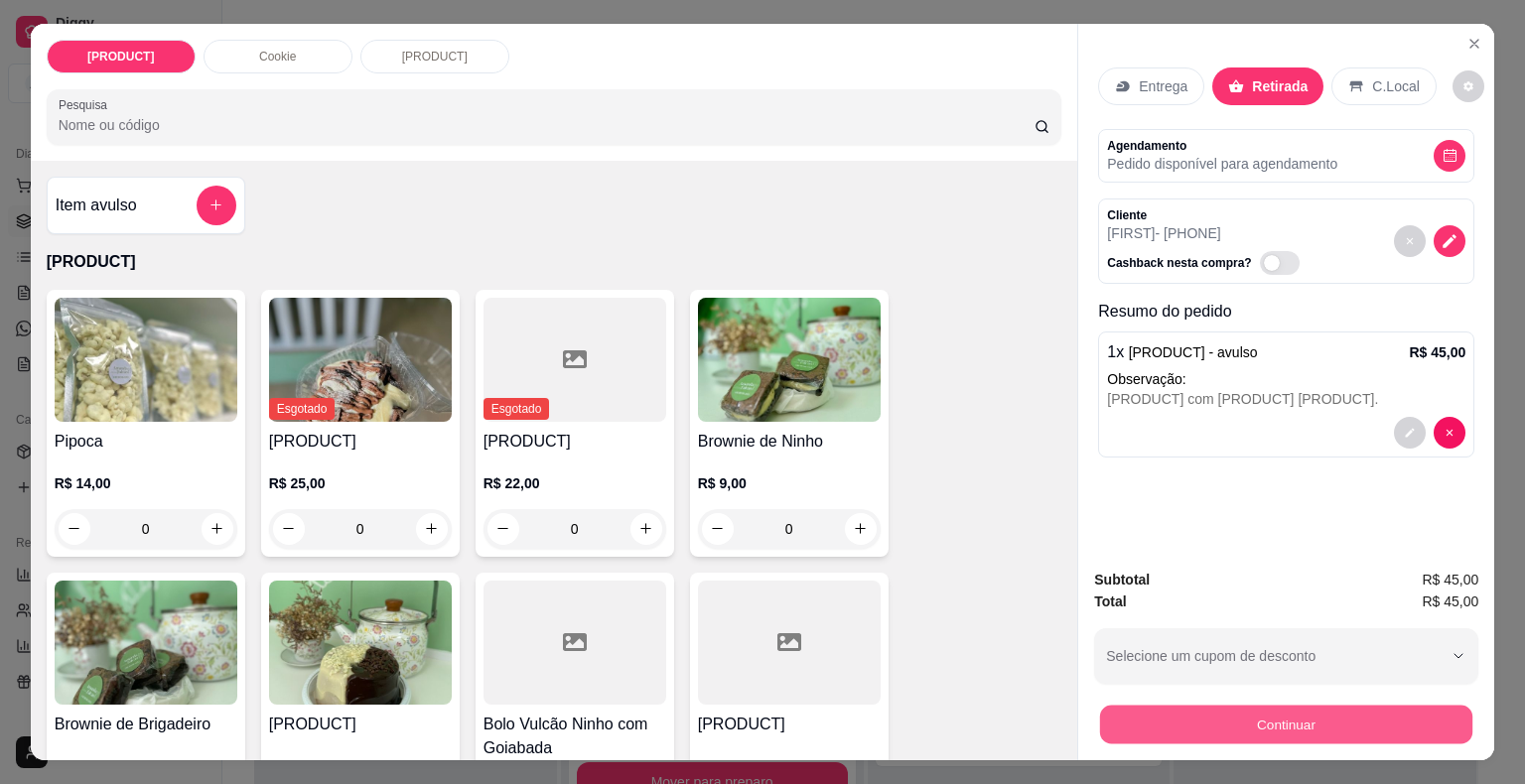 click on "Continuar" at bounding box center (1286, 724) 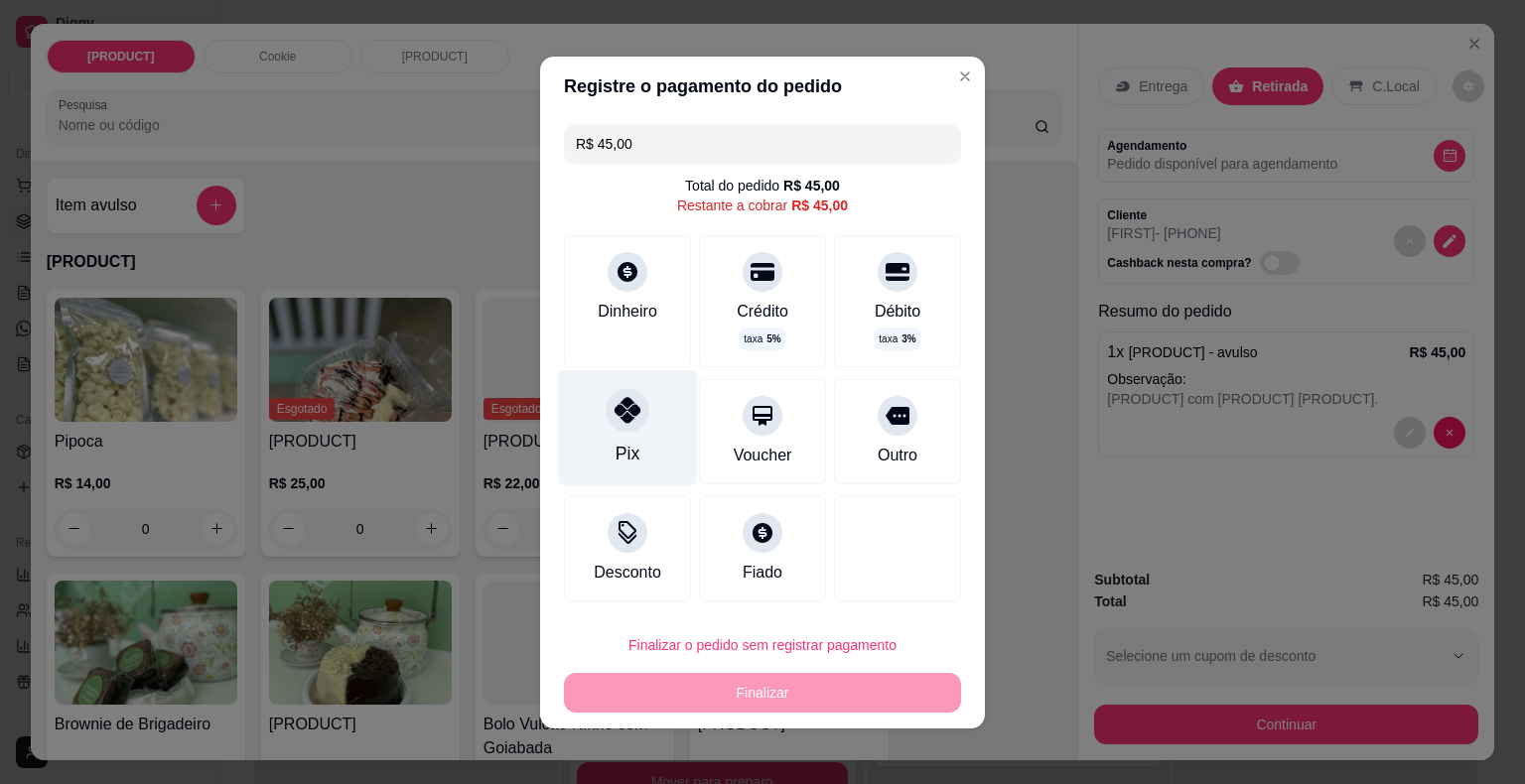 click on "Pix" at bounding box center [627, 427] 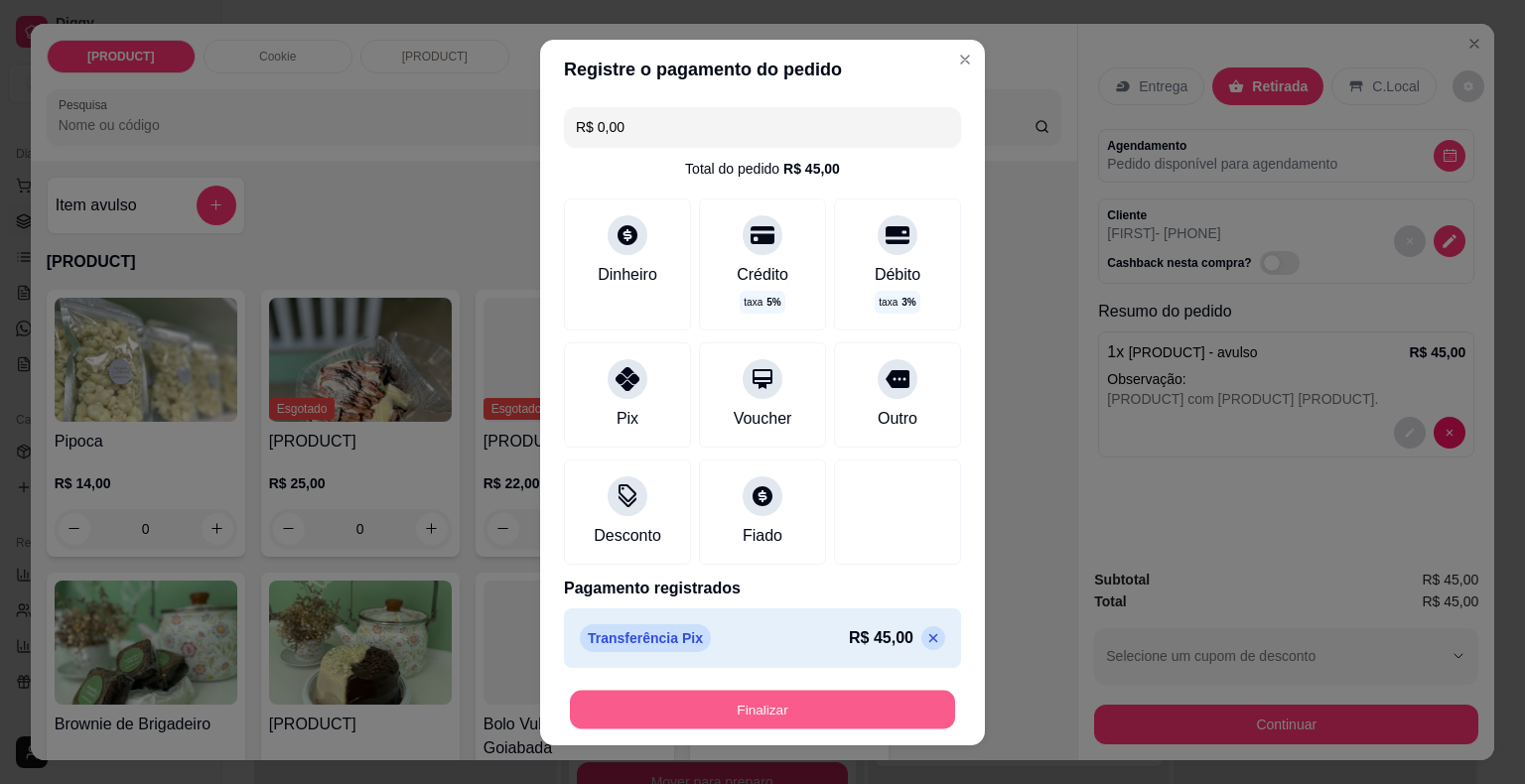 click on "Finalizar" at bounding box center [762, 709] 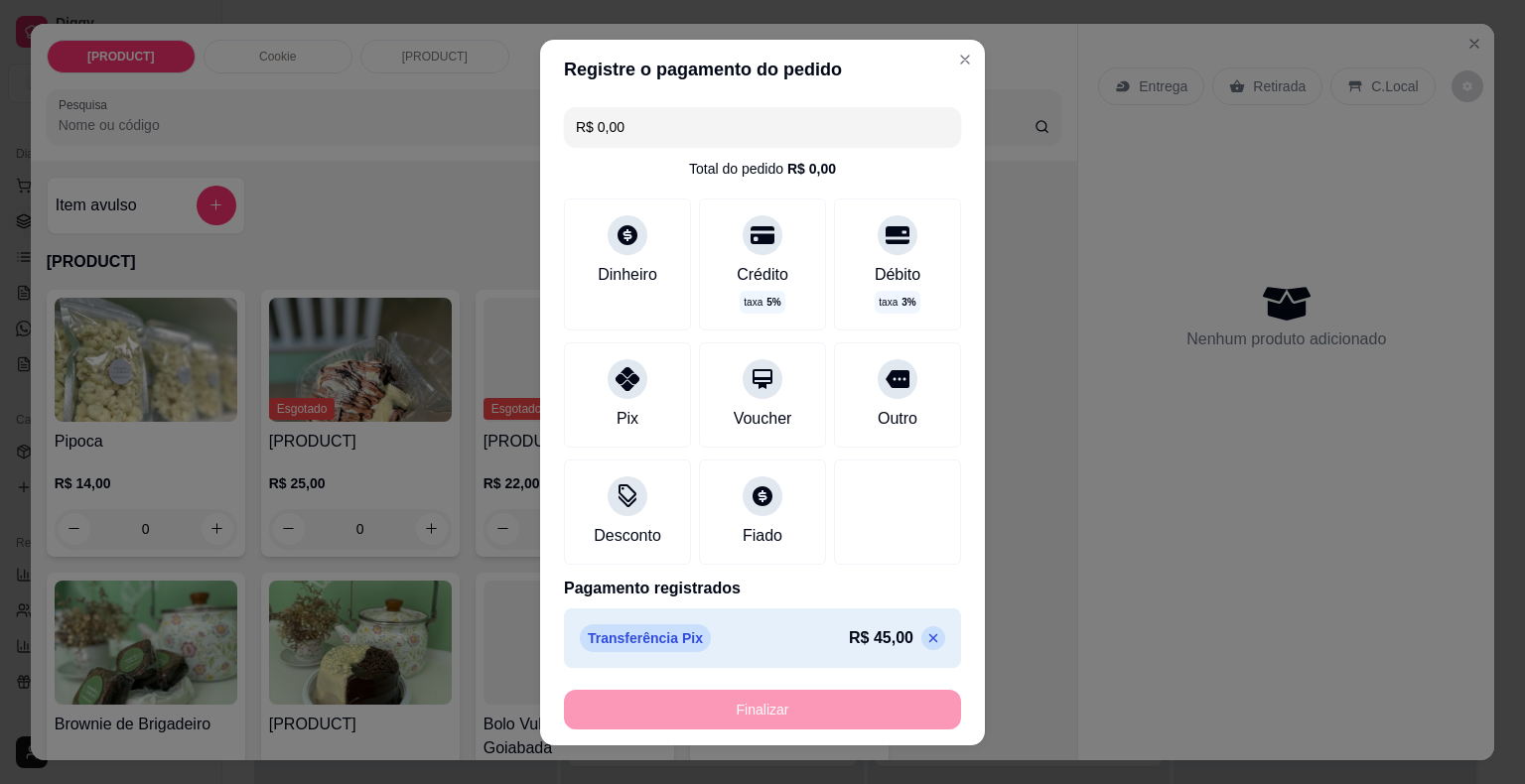 type on "-R$ 45,00" 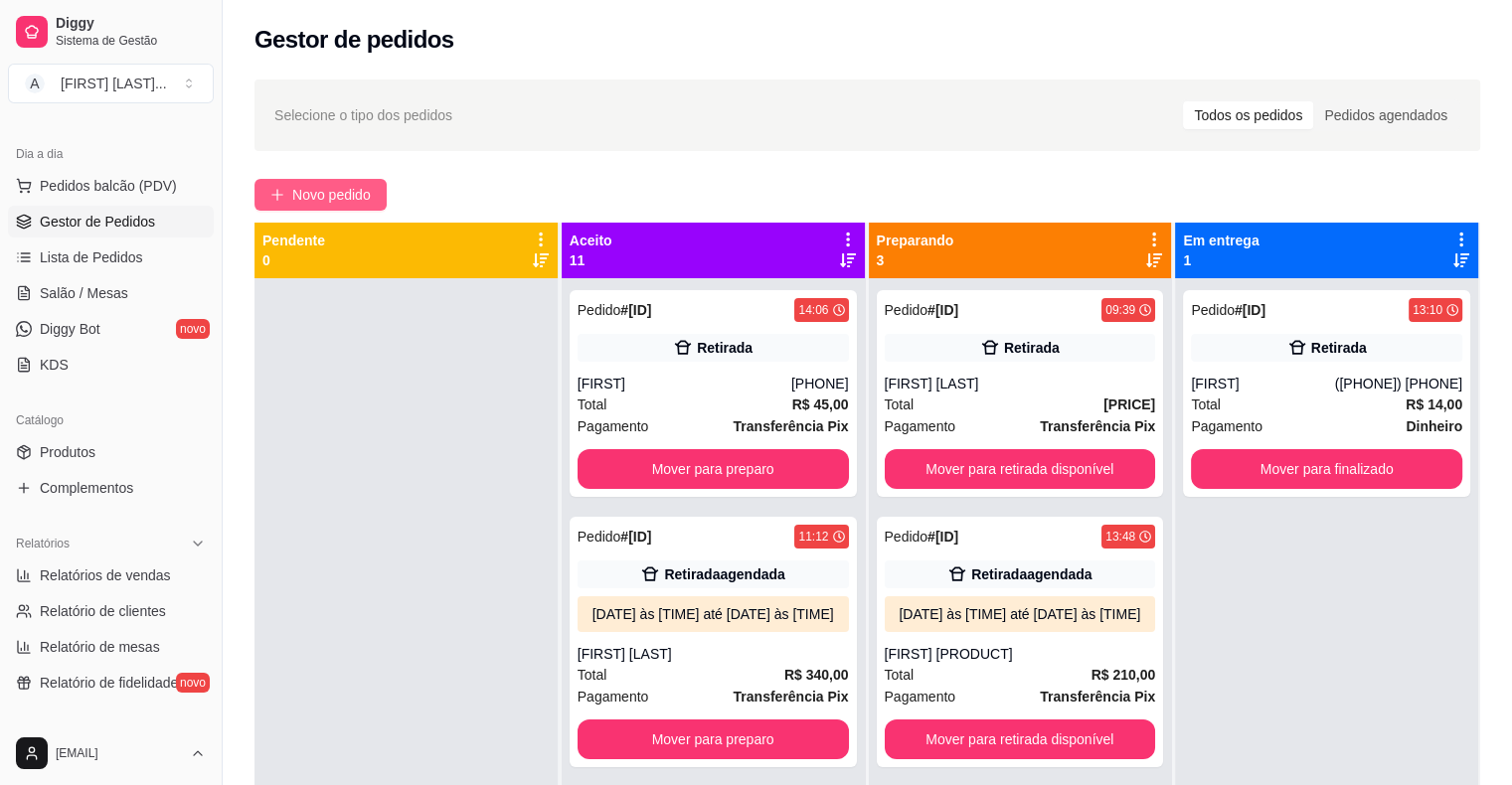 click on "Novo pedido" at bounding box center [331, 195] 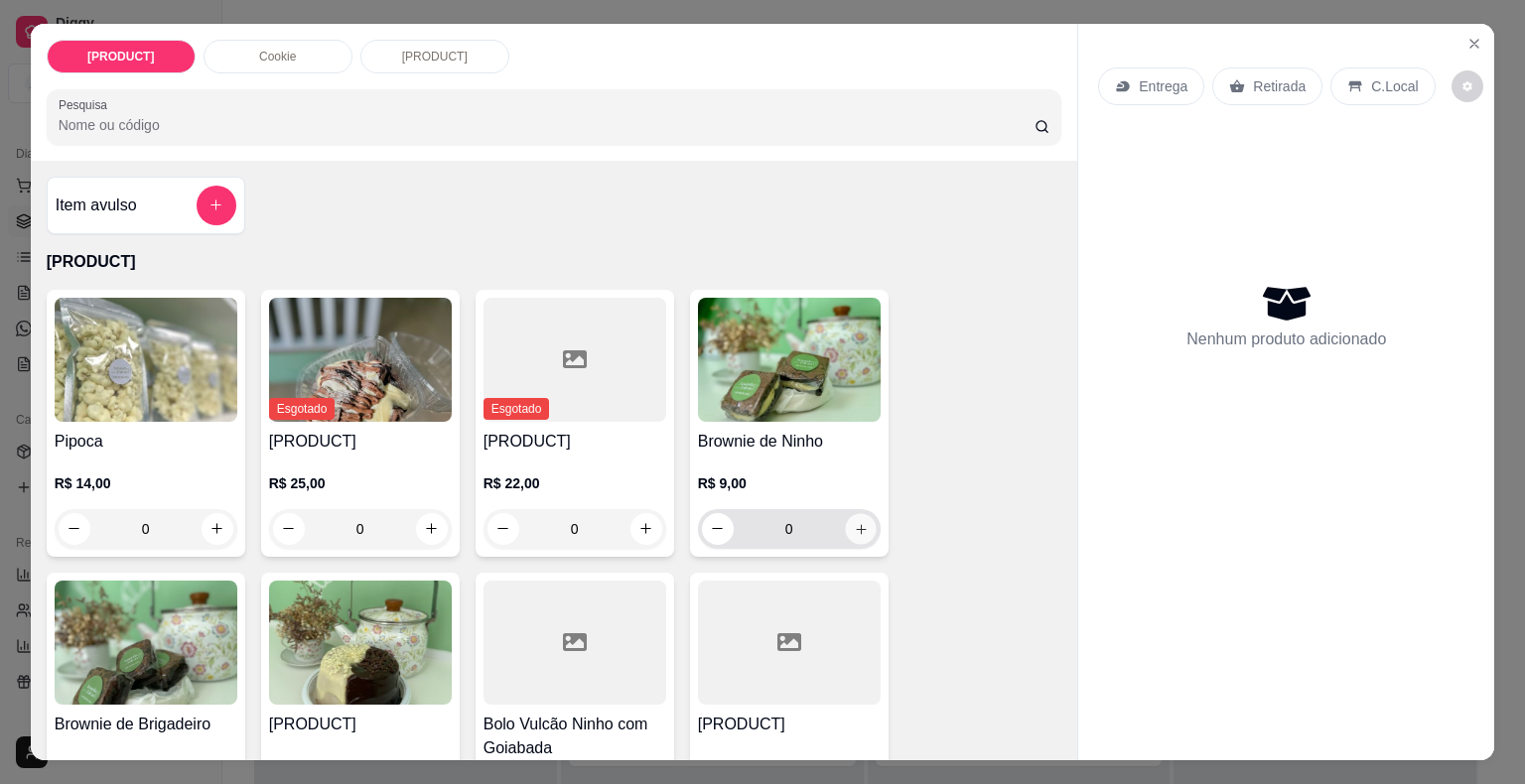 click on "0" at bounding box center (789, 529) 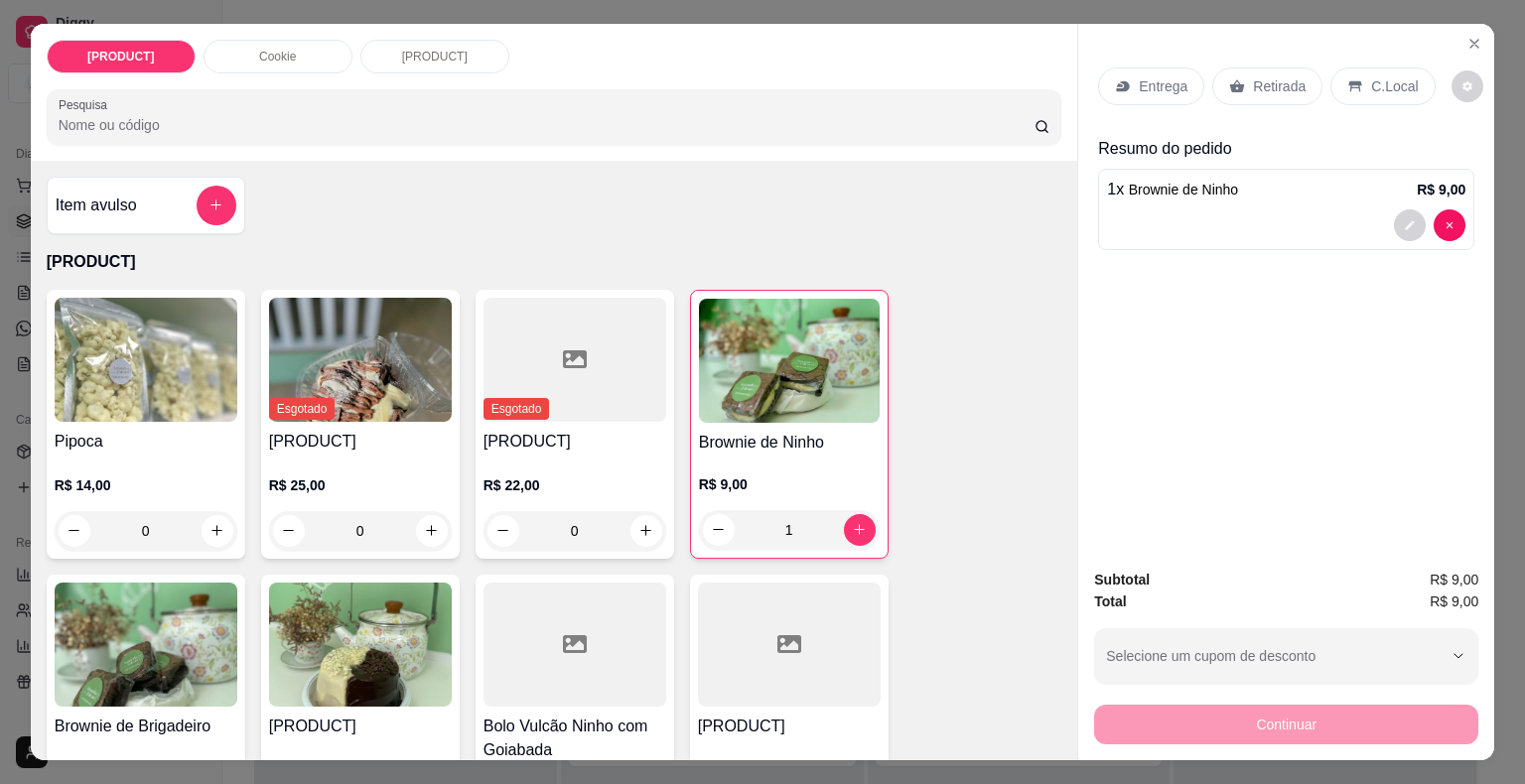 click on "Retirada" at bounding box center [1267, 86] 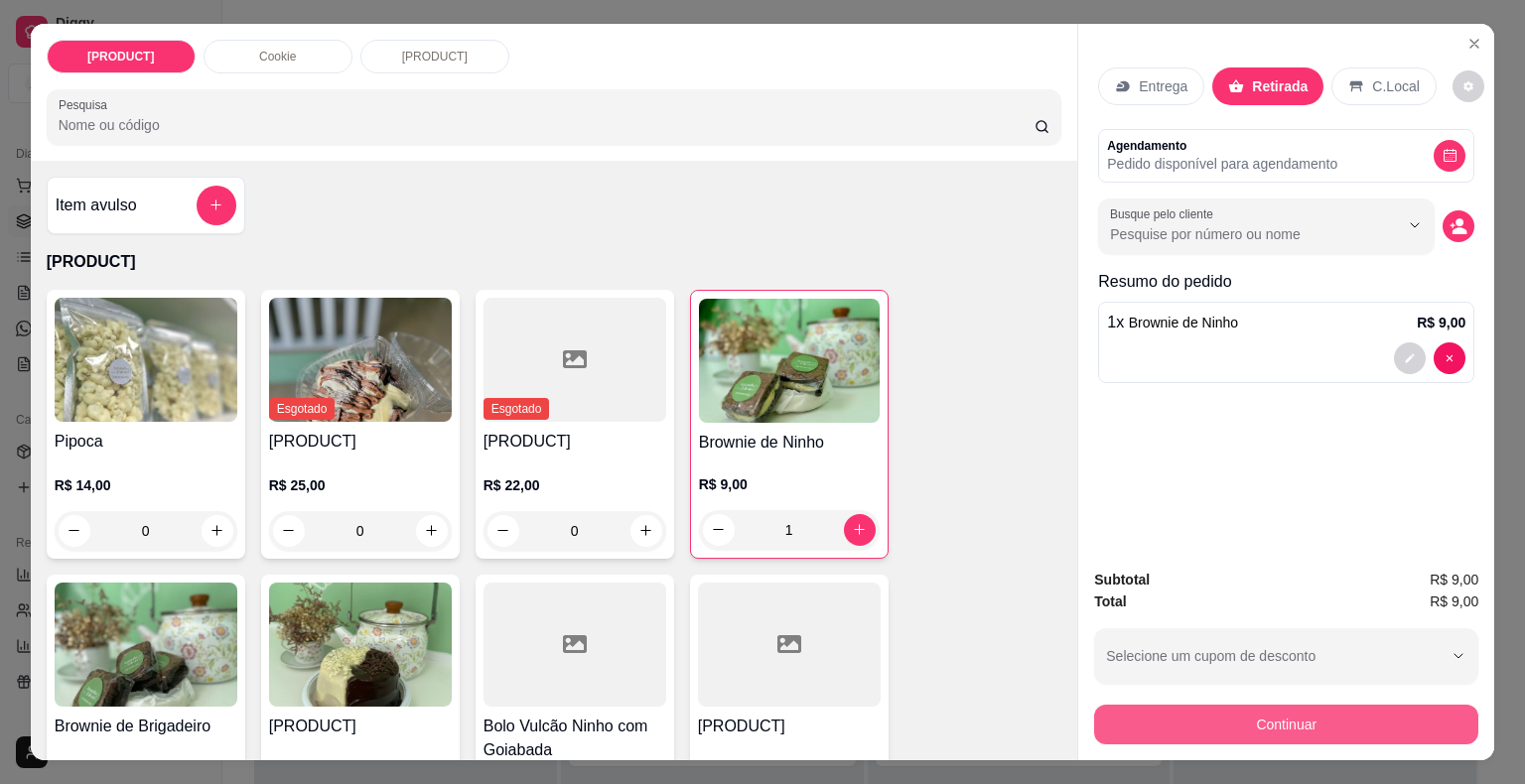 click on "Continuar" at bounding box center (1286, 724) 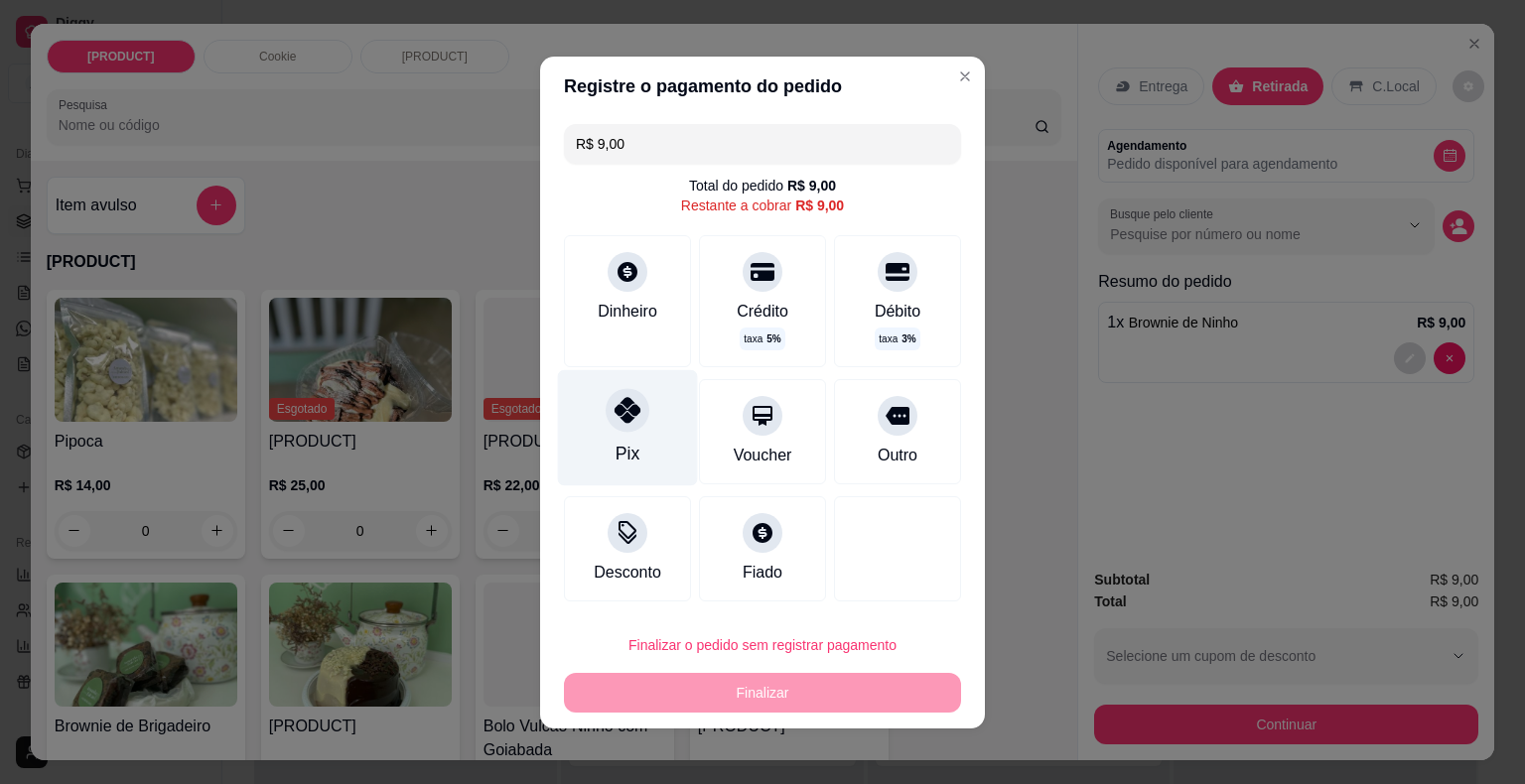 click at bounding box center (627, 410) 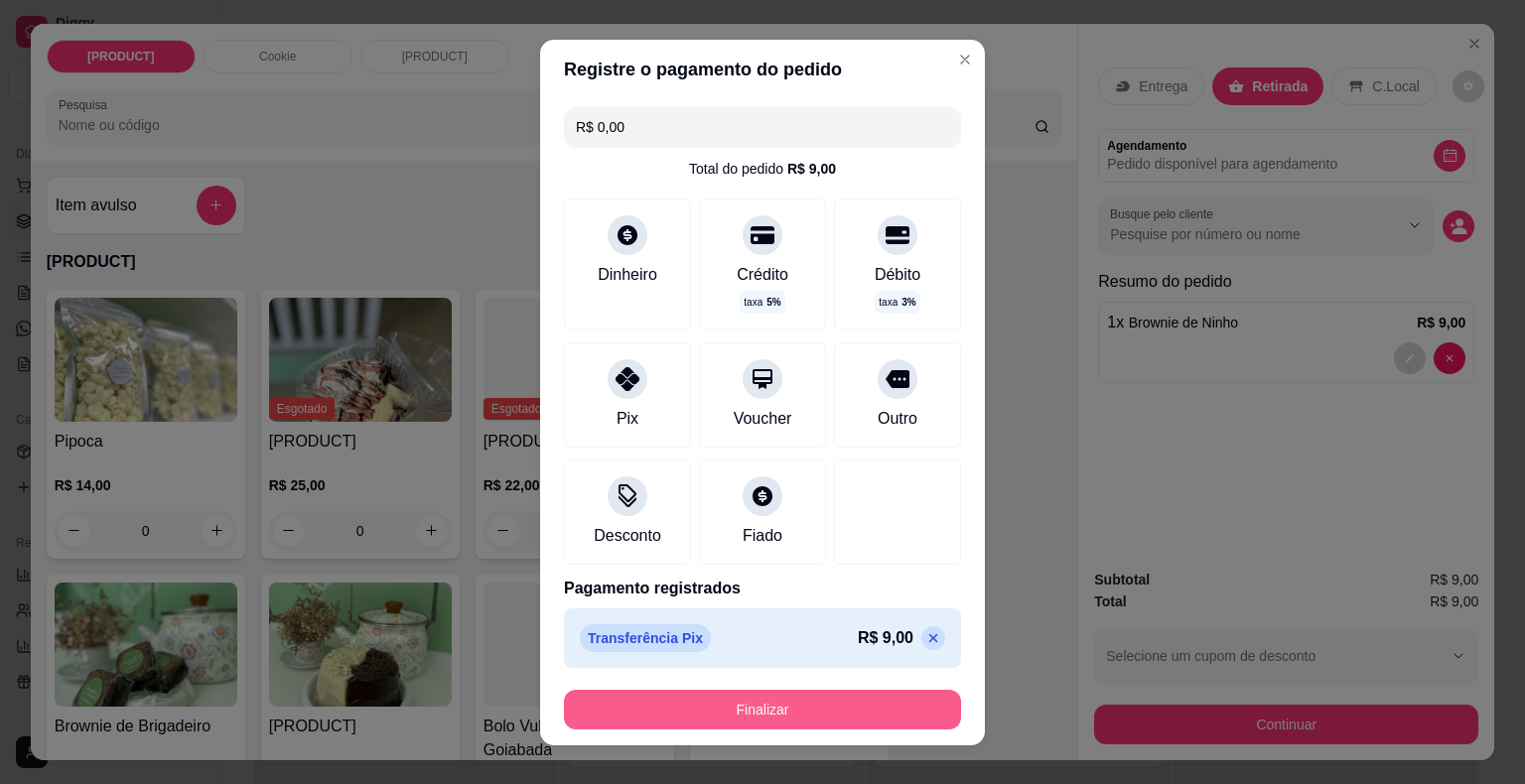 click on "Finalizar" at bounding box center (762, 710) 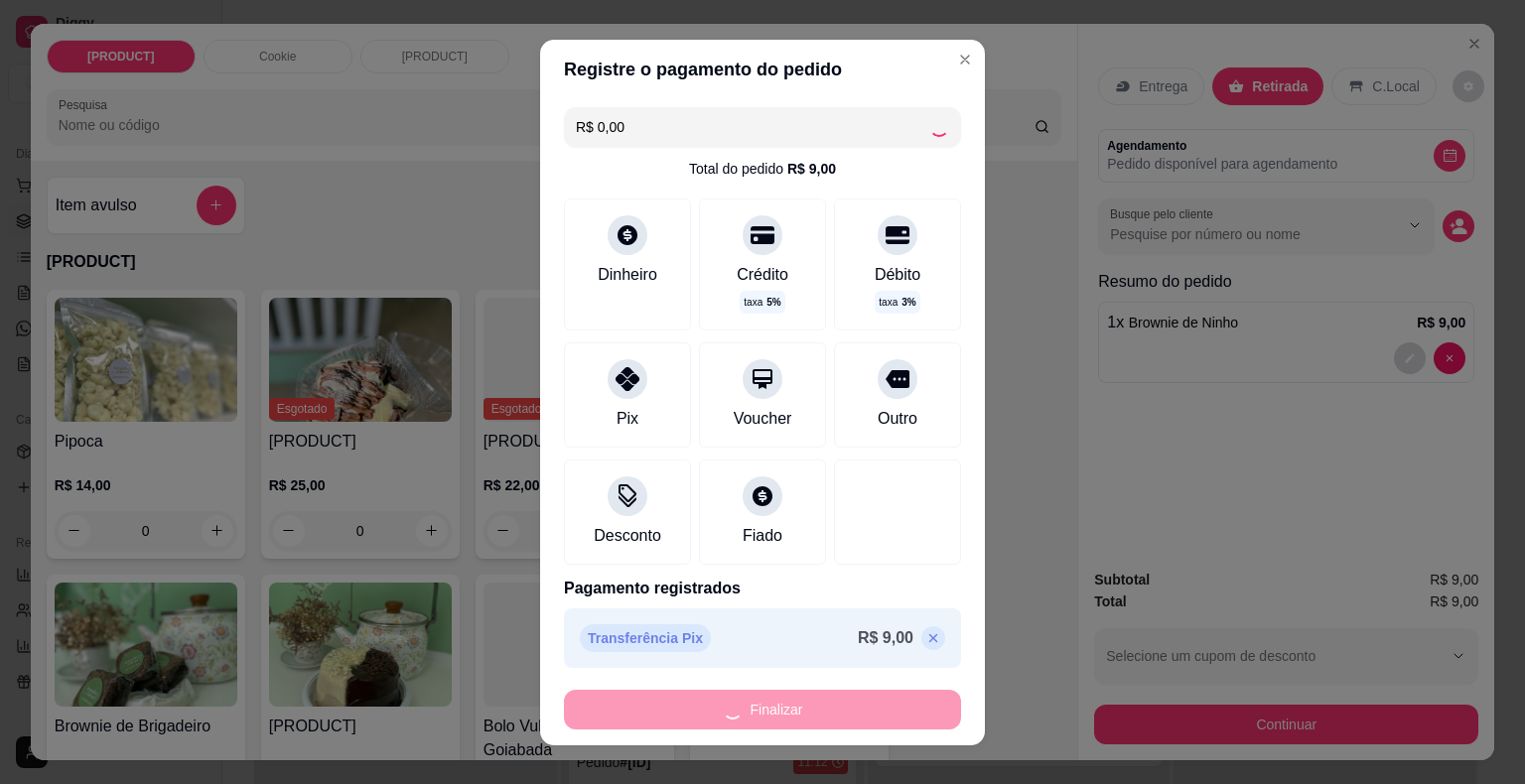 type on "0" 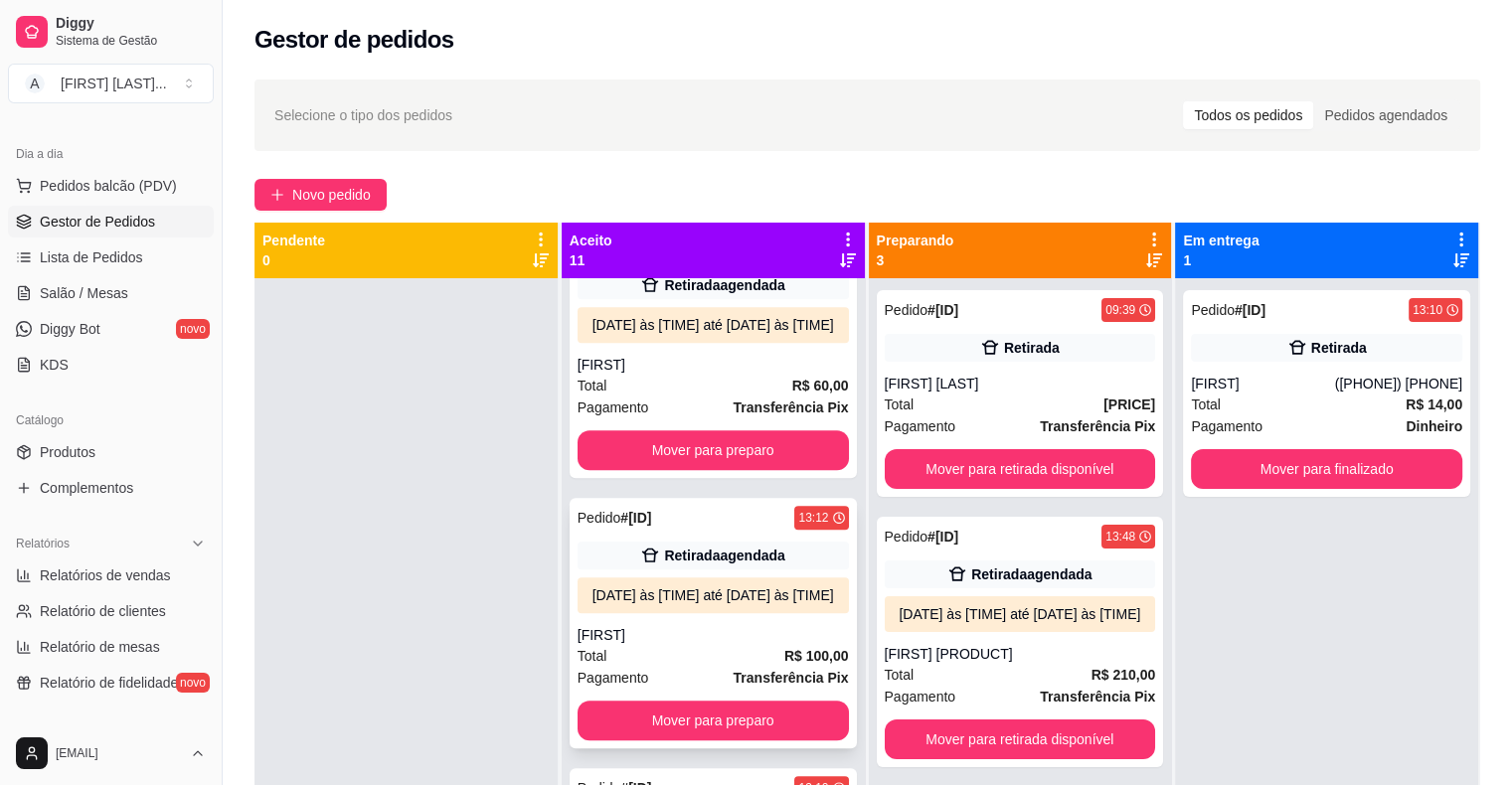scroll, scrollTop: 1789, scrollLeft: 0, axis: vertical 